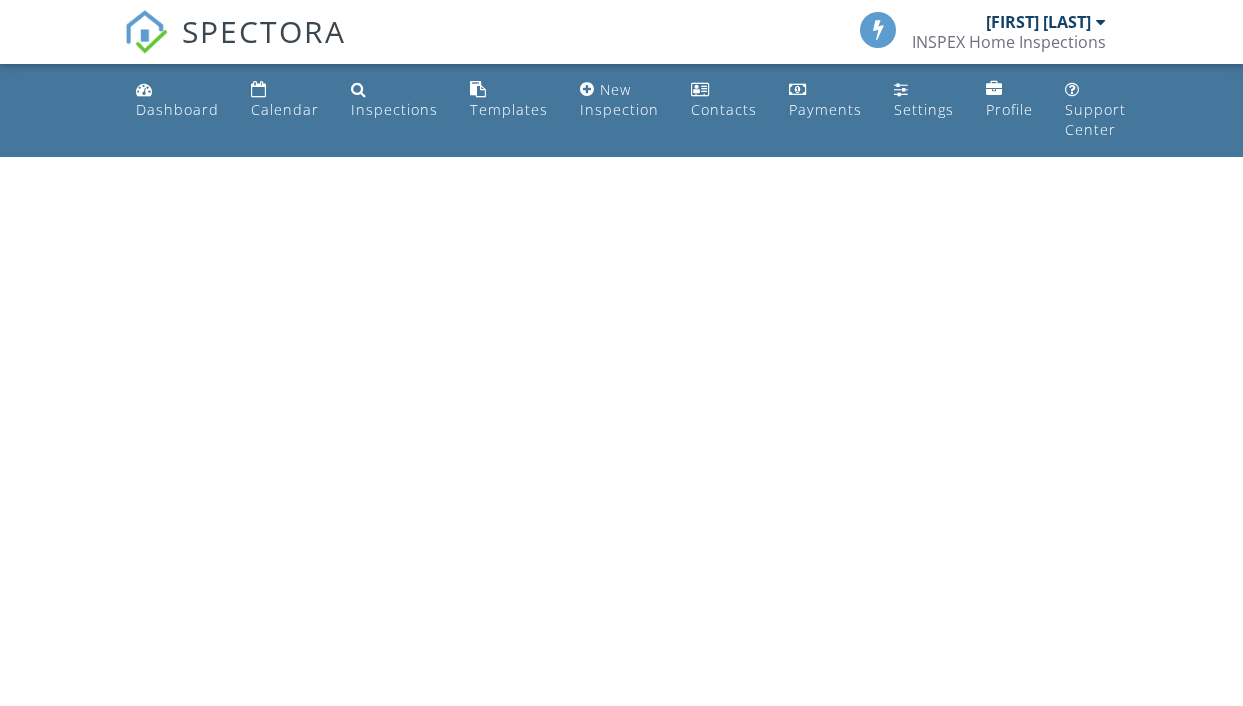 scroll, scrollTop: 0, scrollLeft: 0, axis: both 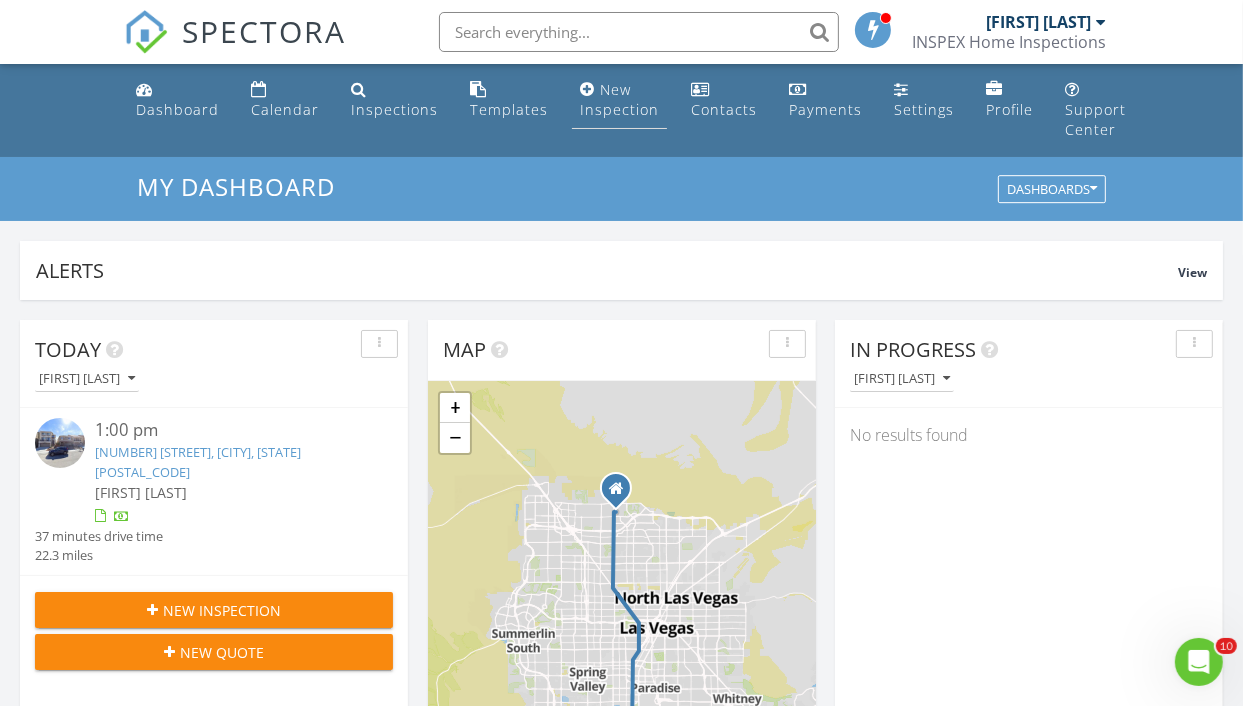 click on "New Inspection" at bounding box center (619, 99) 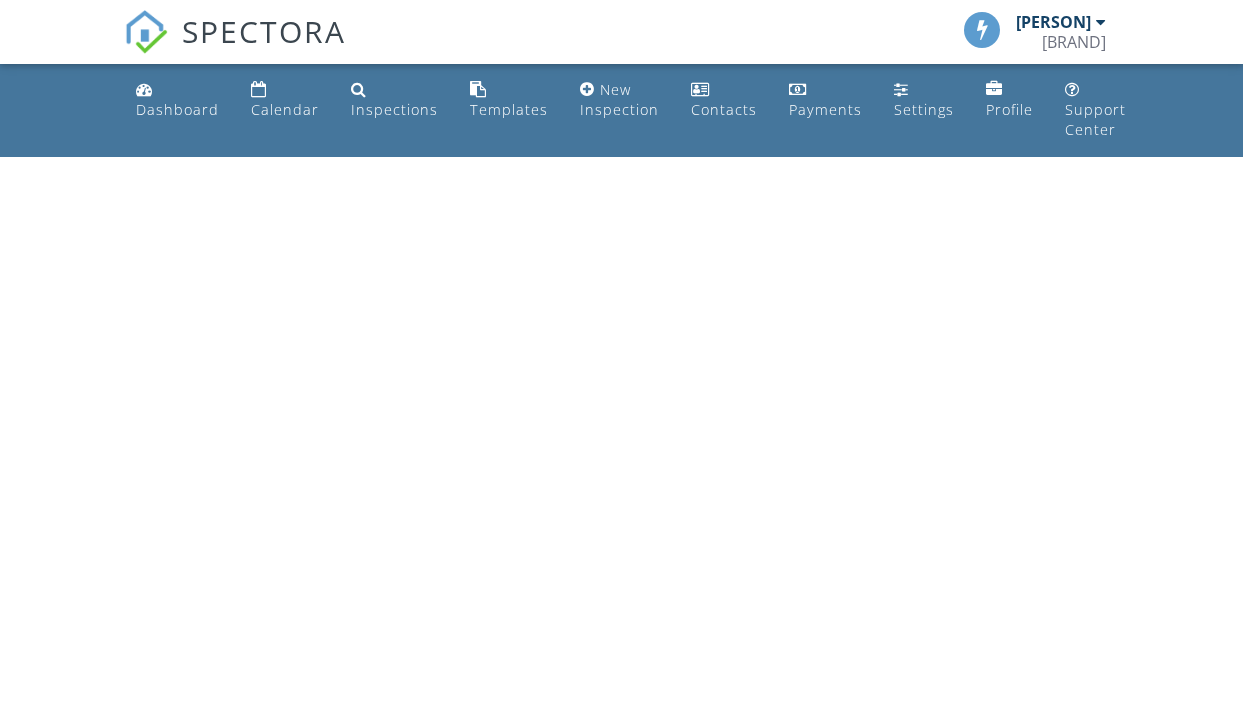 scroll, scrollTop: 0, scrollLeft: 0, axis: both 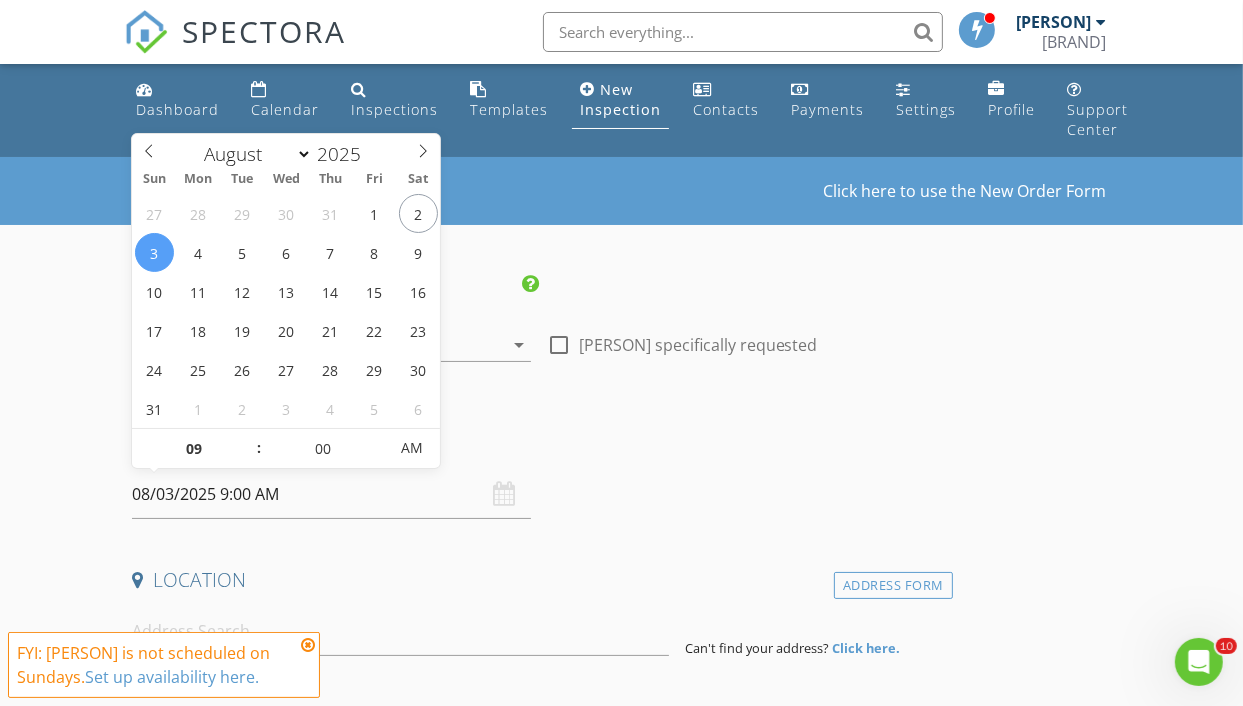 click on "08/03/2025 9:00 AM" at bounding box center [331, 494] 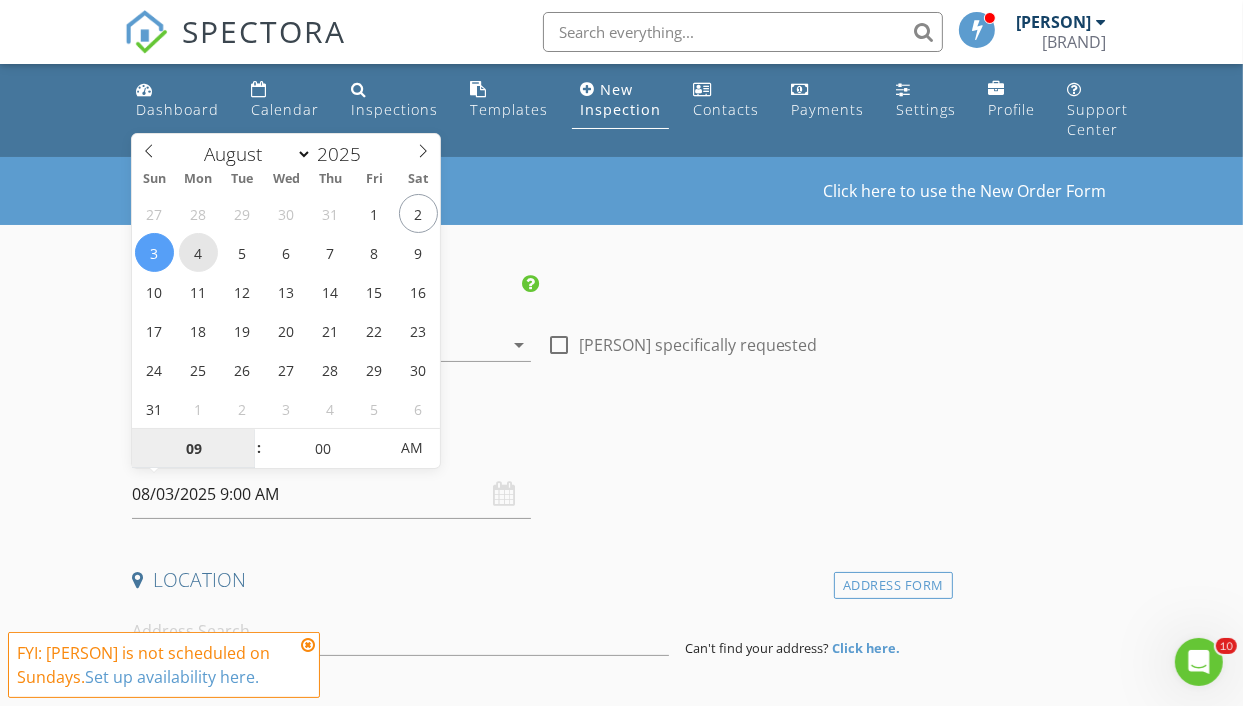 type on "08/04/2025 9:00 AM" 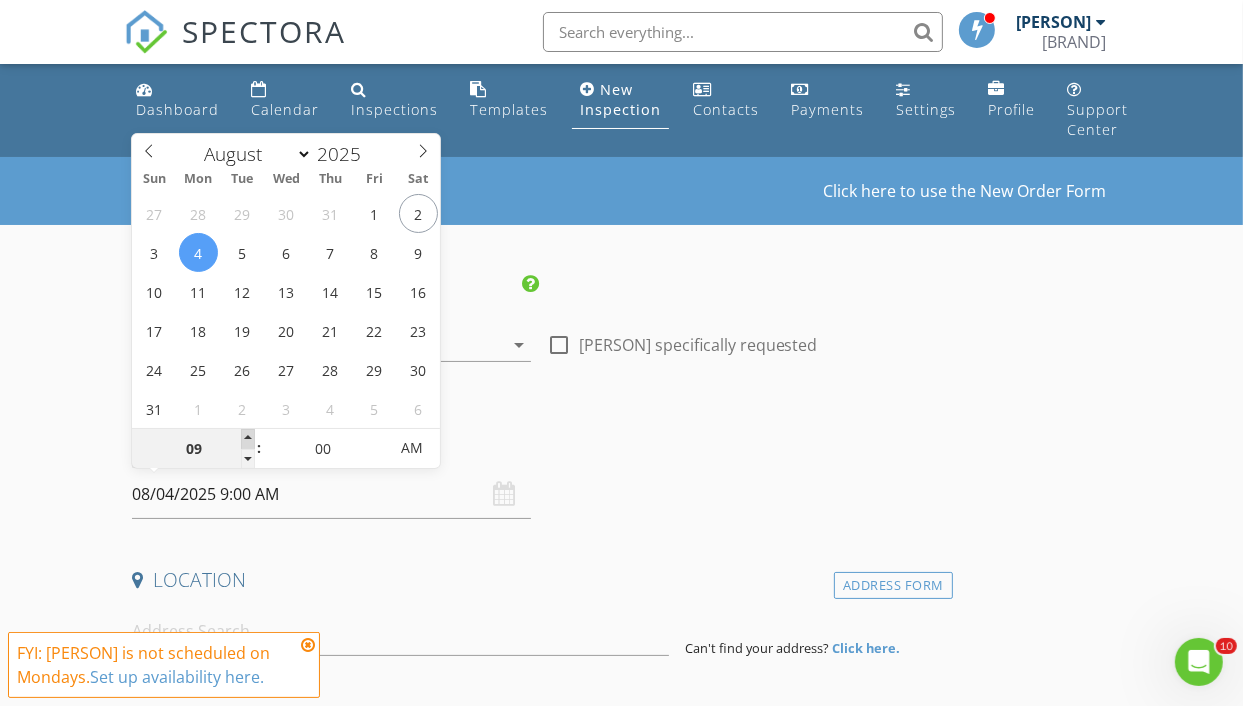 type on "10" 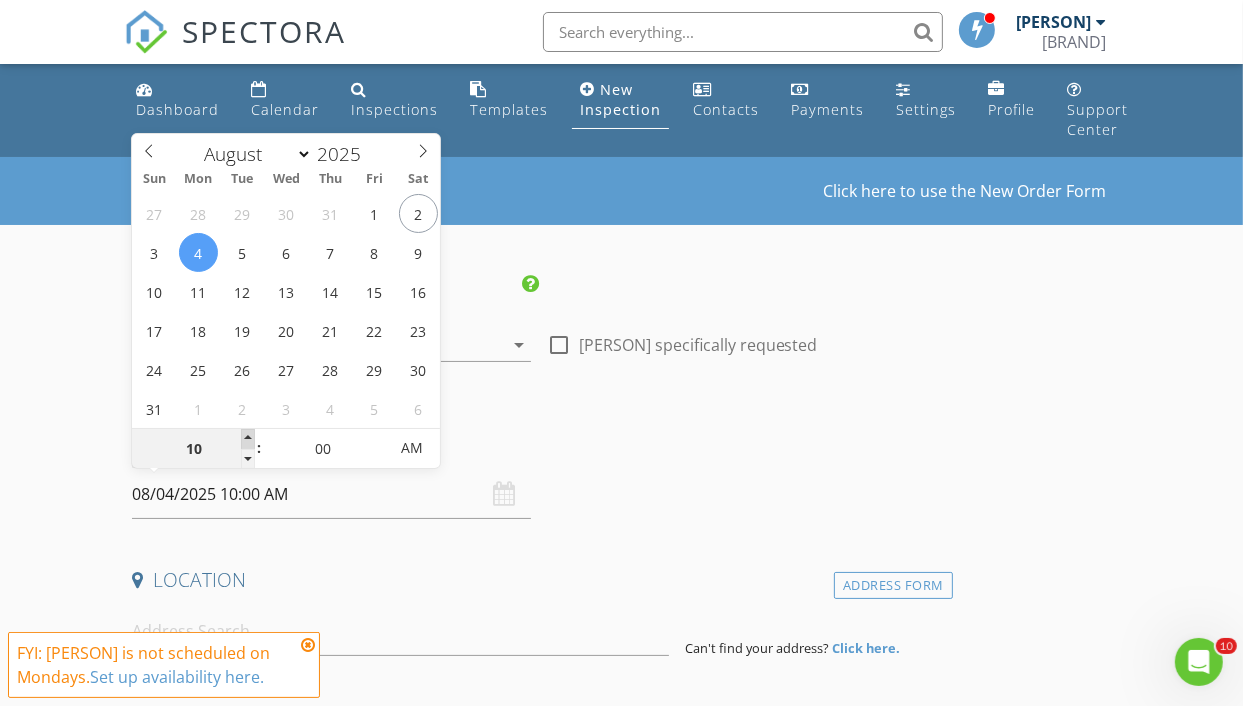 click at bounding box center [248, 439] 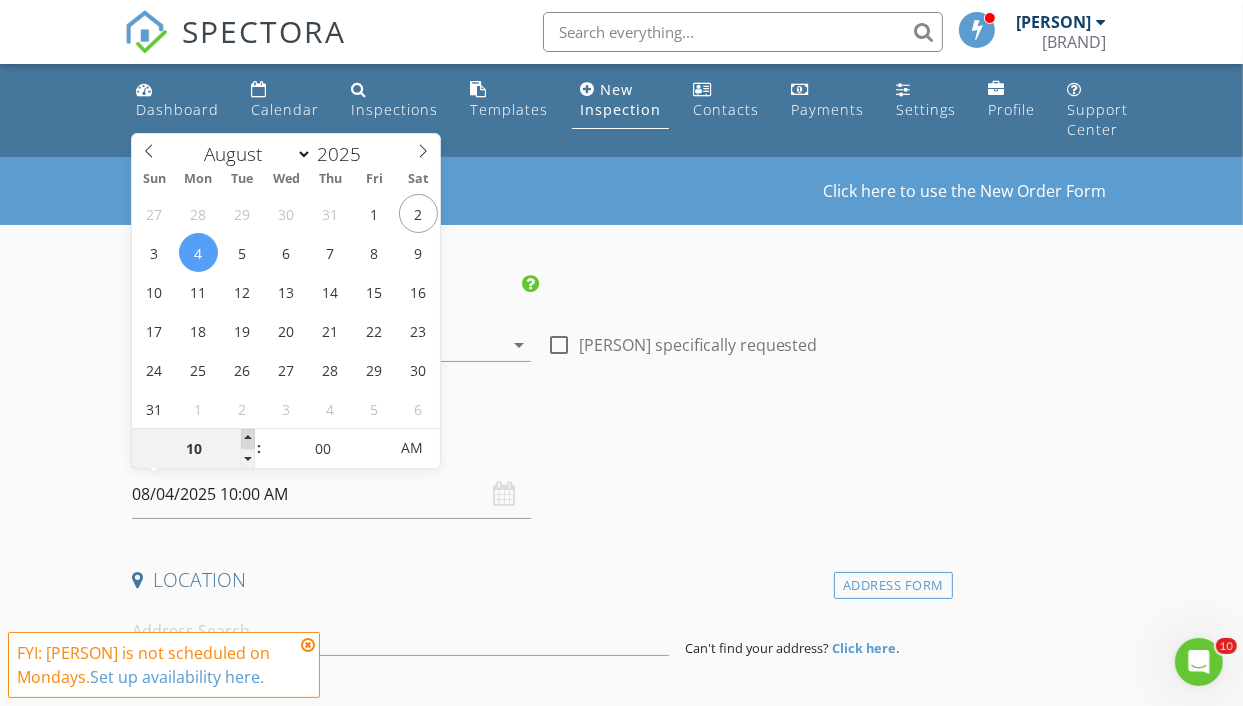 type on "11" 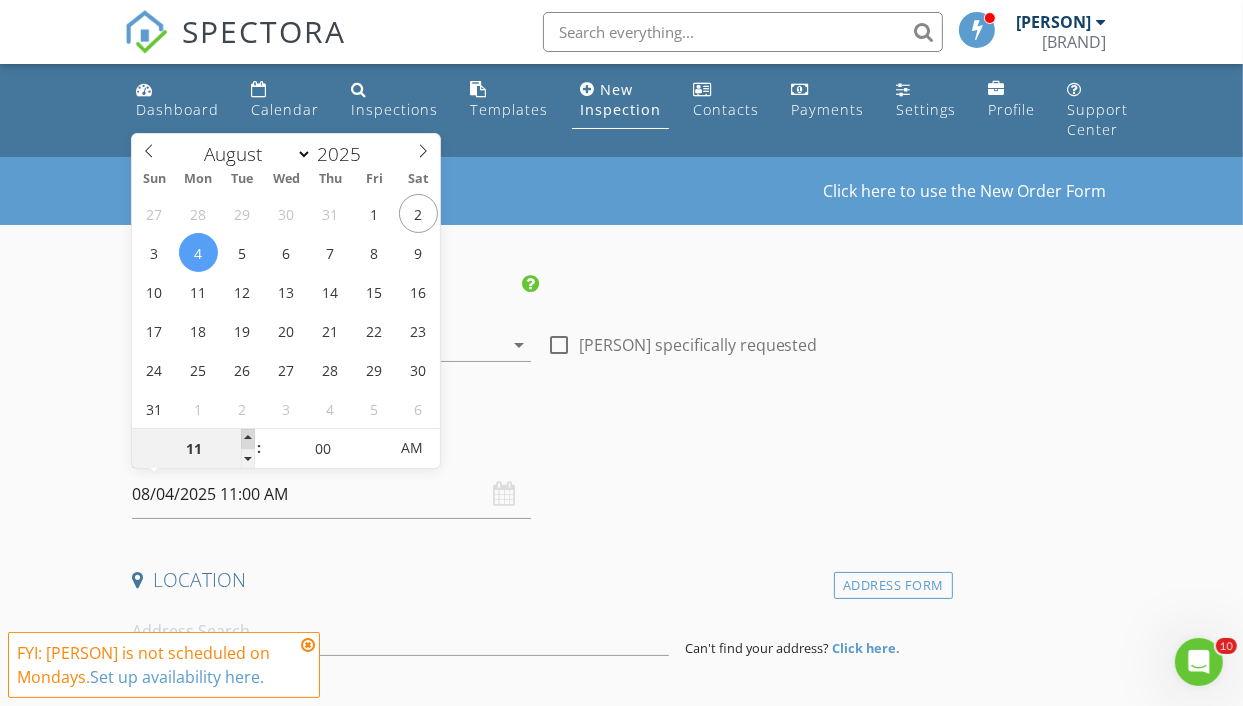 click at bounding box center (248, 439) 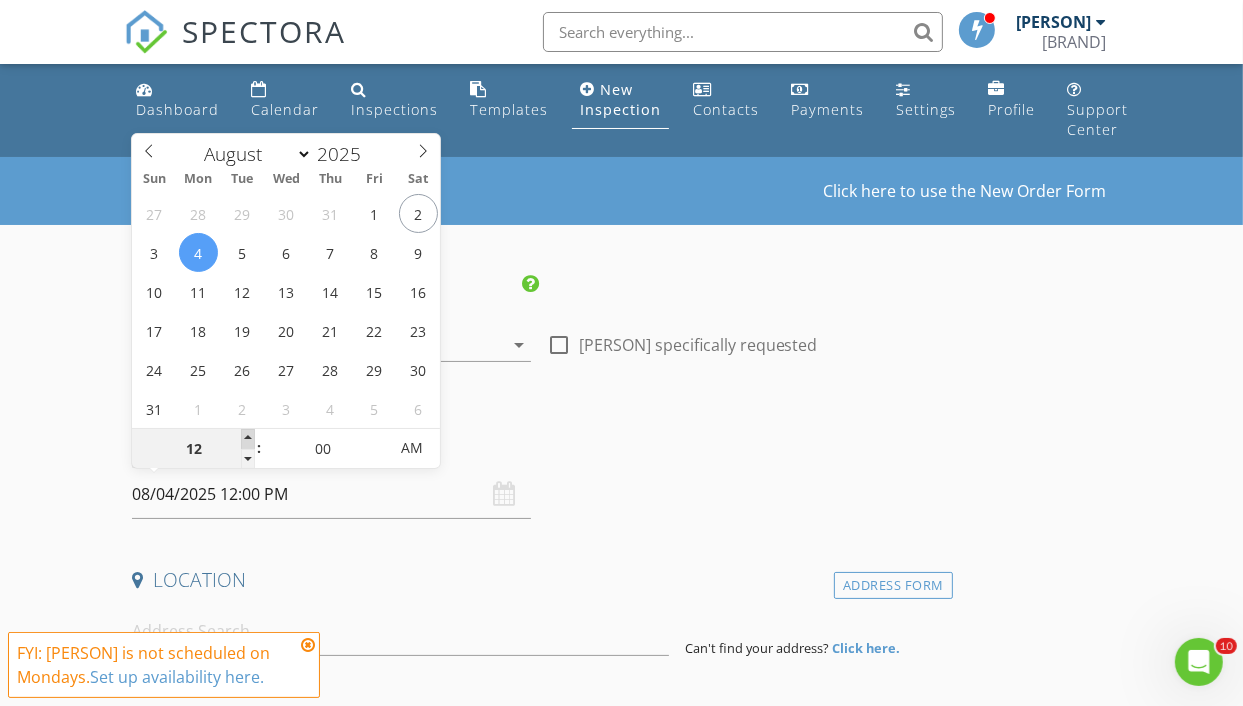 click at bounding box center (248, 439) 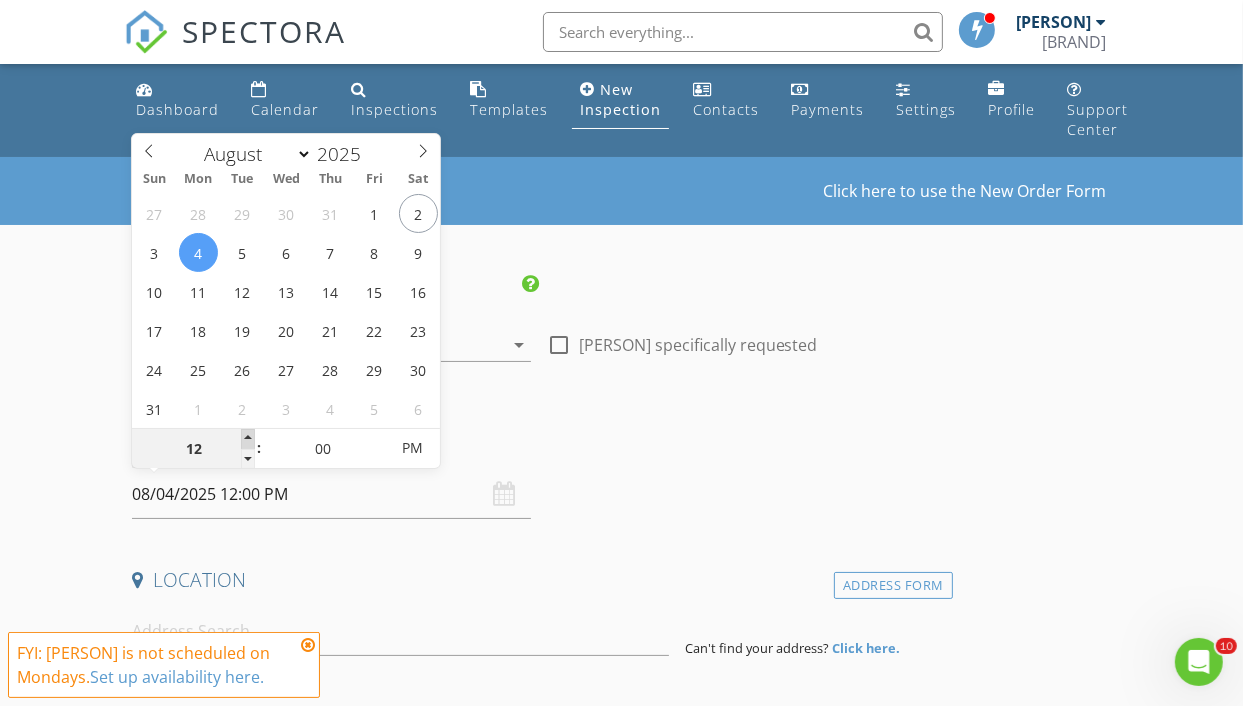 type on "01" 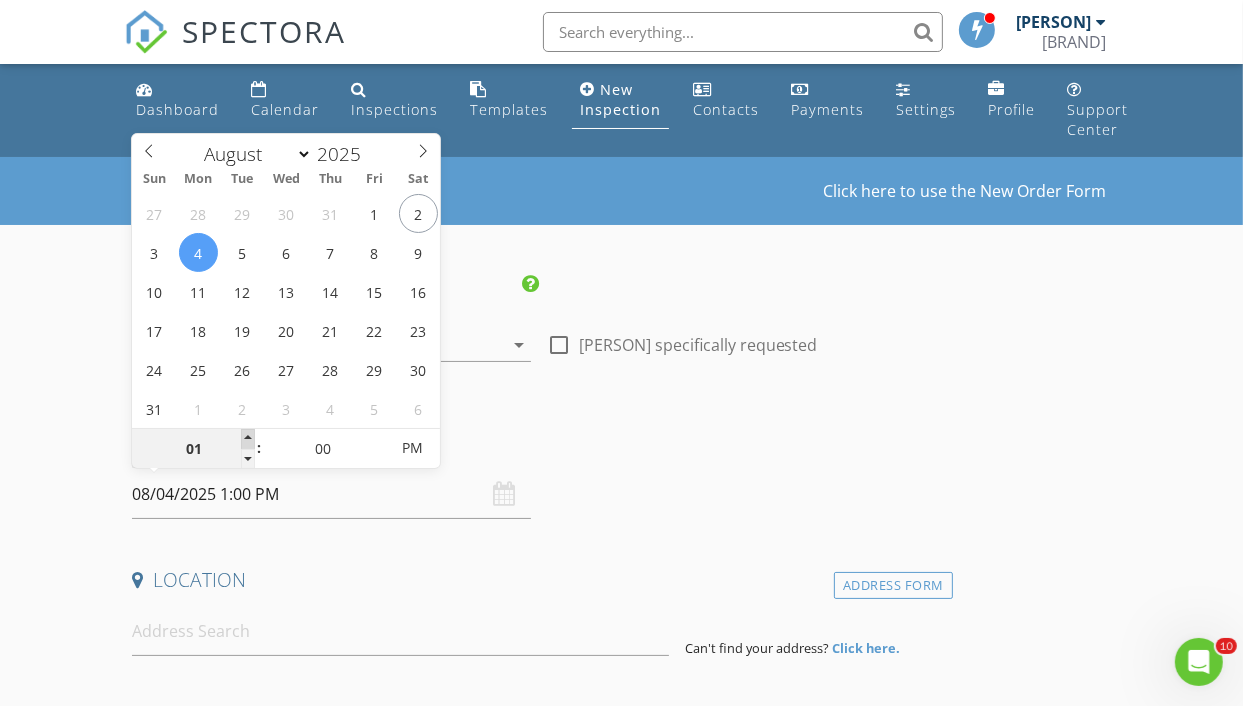 click at bounding box center [248, 439] 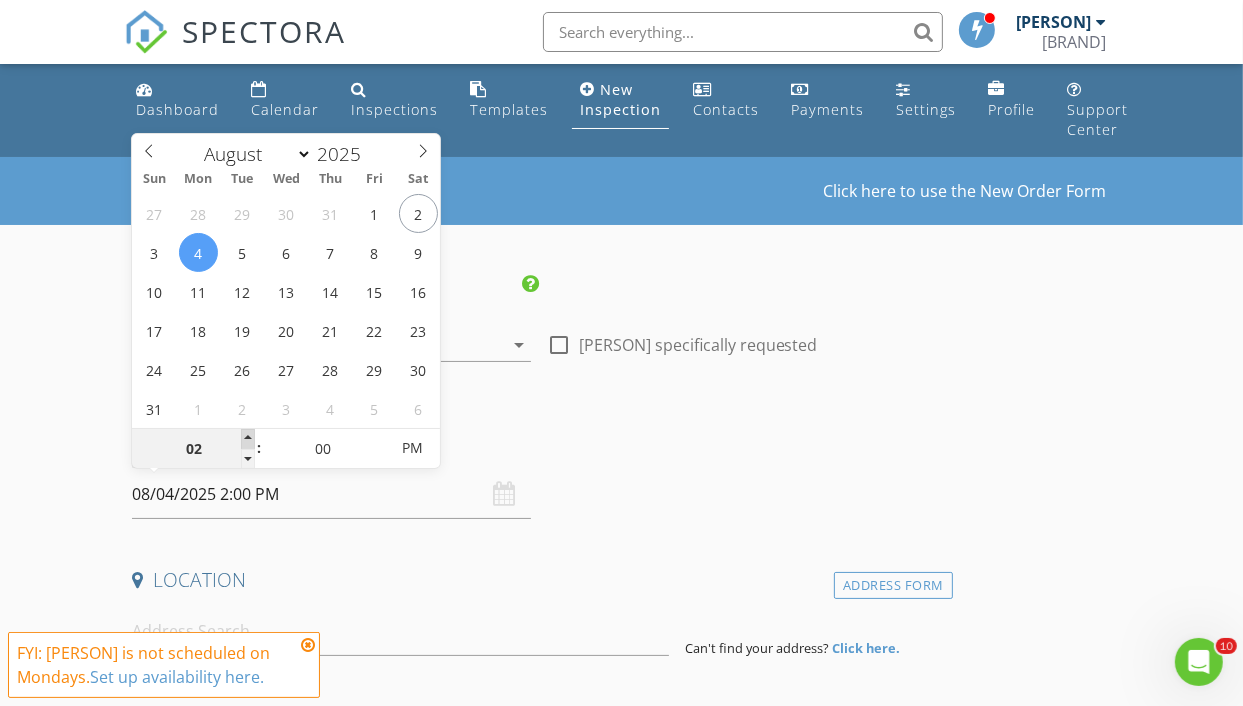 click at bounding box center (248, 439) 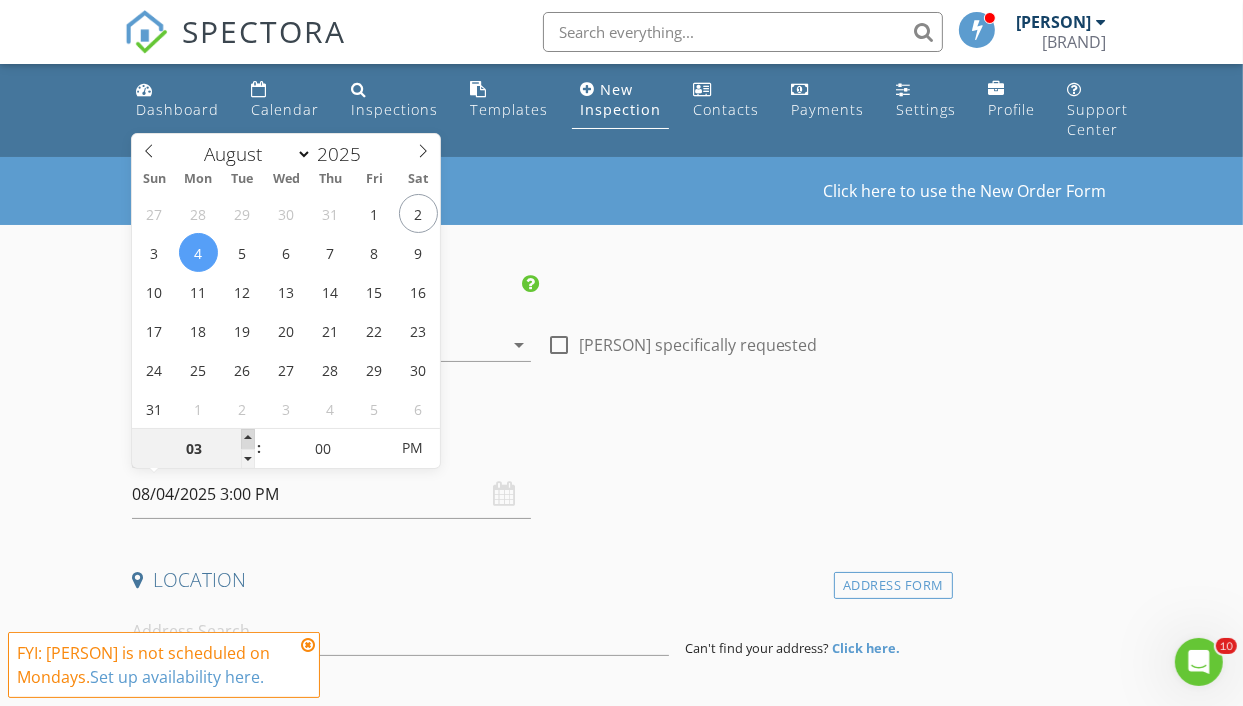 click at bounding box center (248, 439) 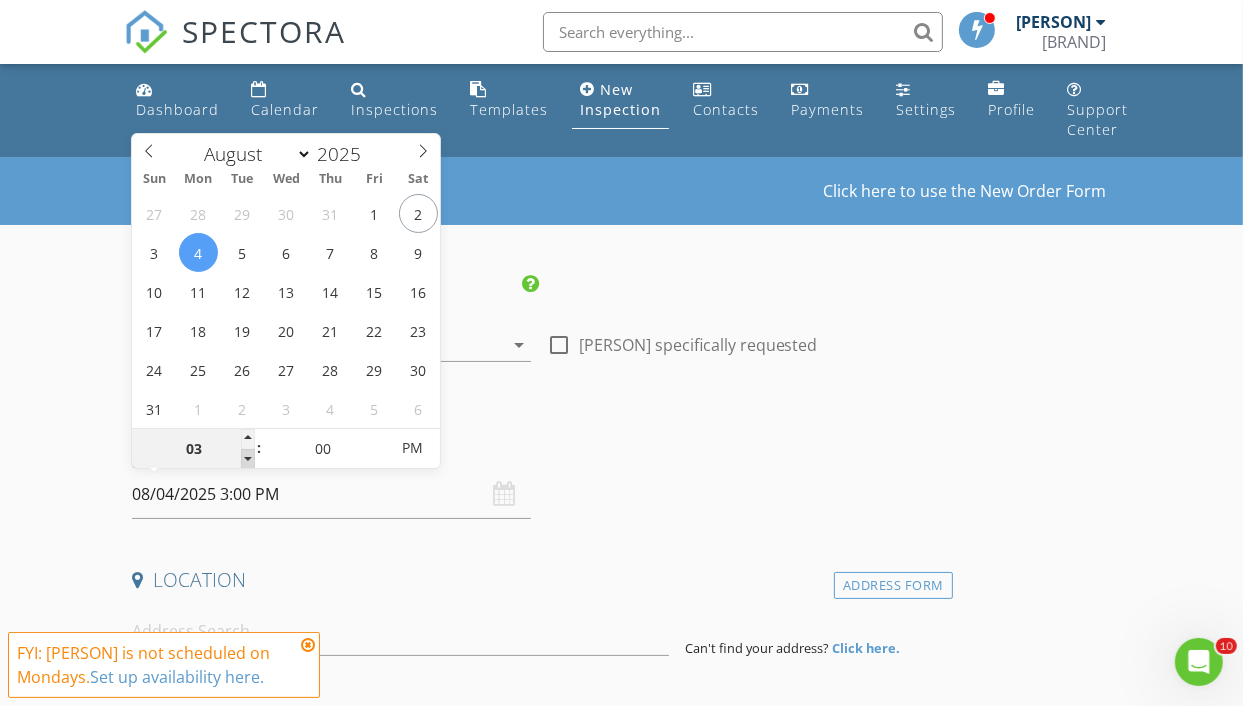 type on "02" 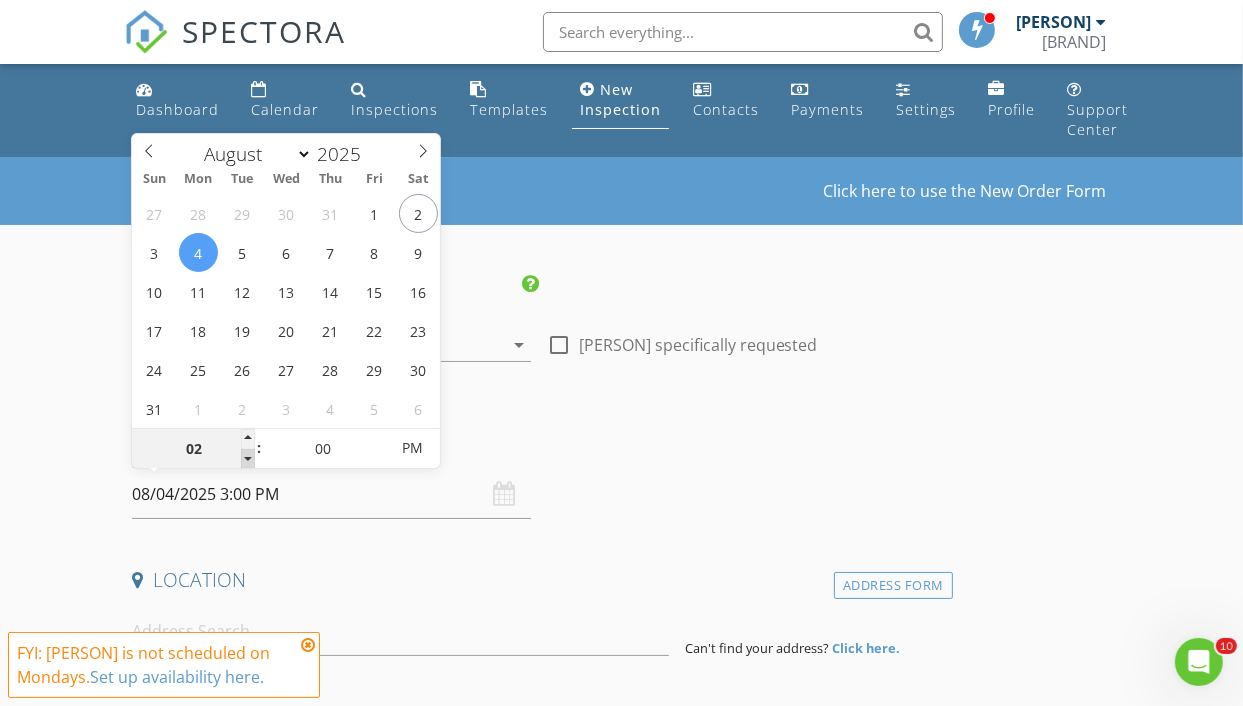 type on "08/04/2025 2:00 PM" 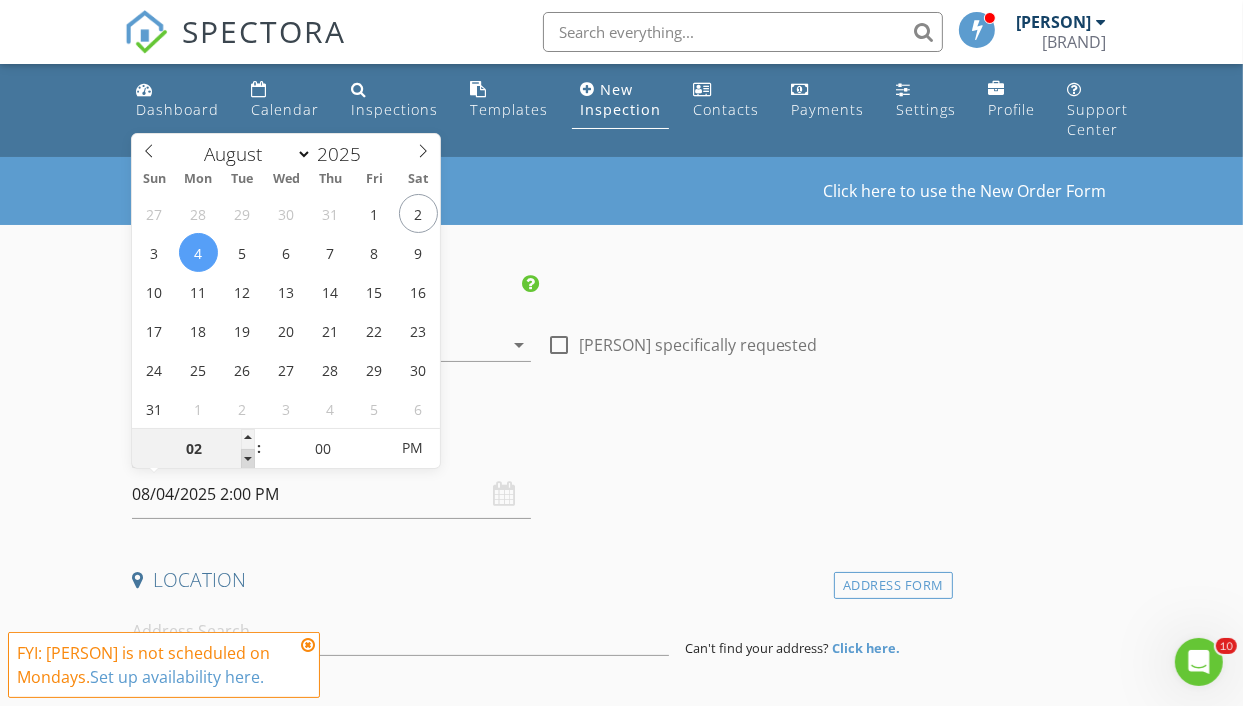 click at bounding box center [248, 459] 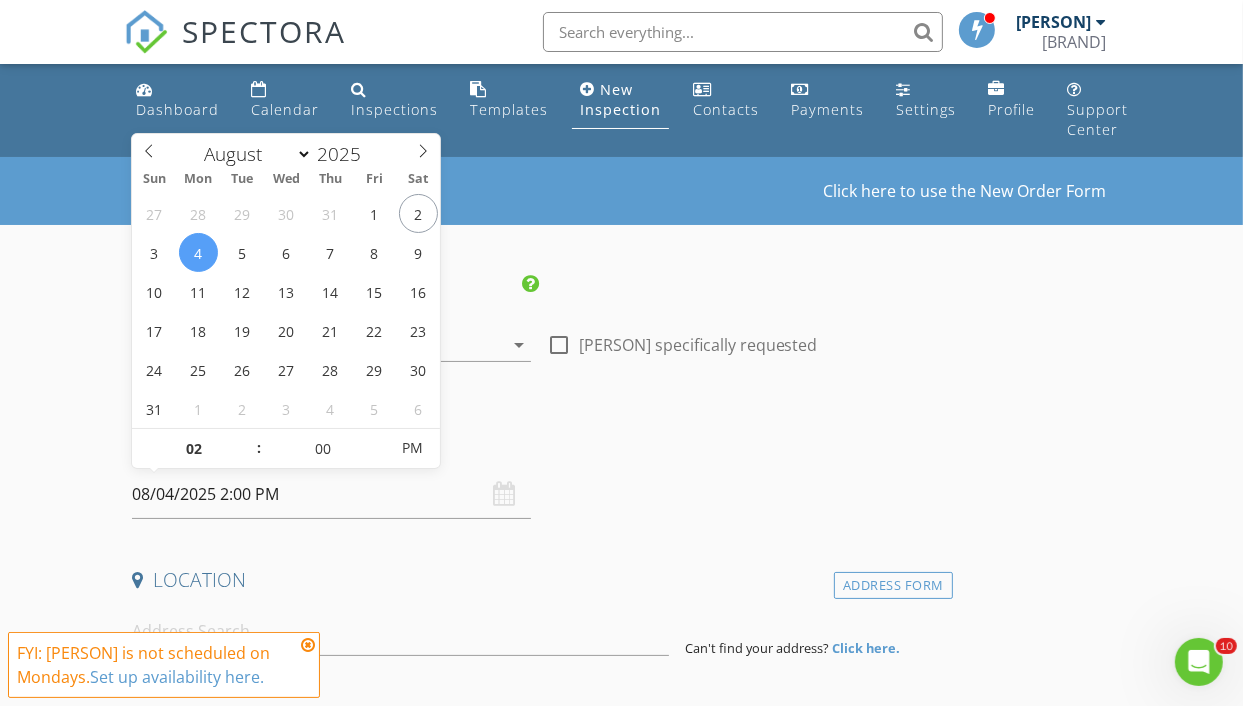 click on "Date/Time
08/04/2025 2:00 PM" at bounding box center [538, 474] 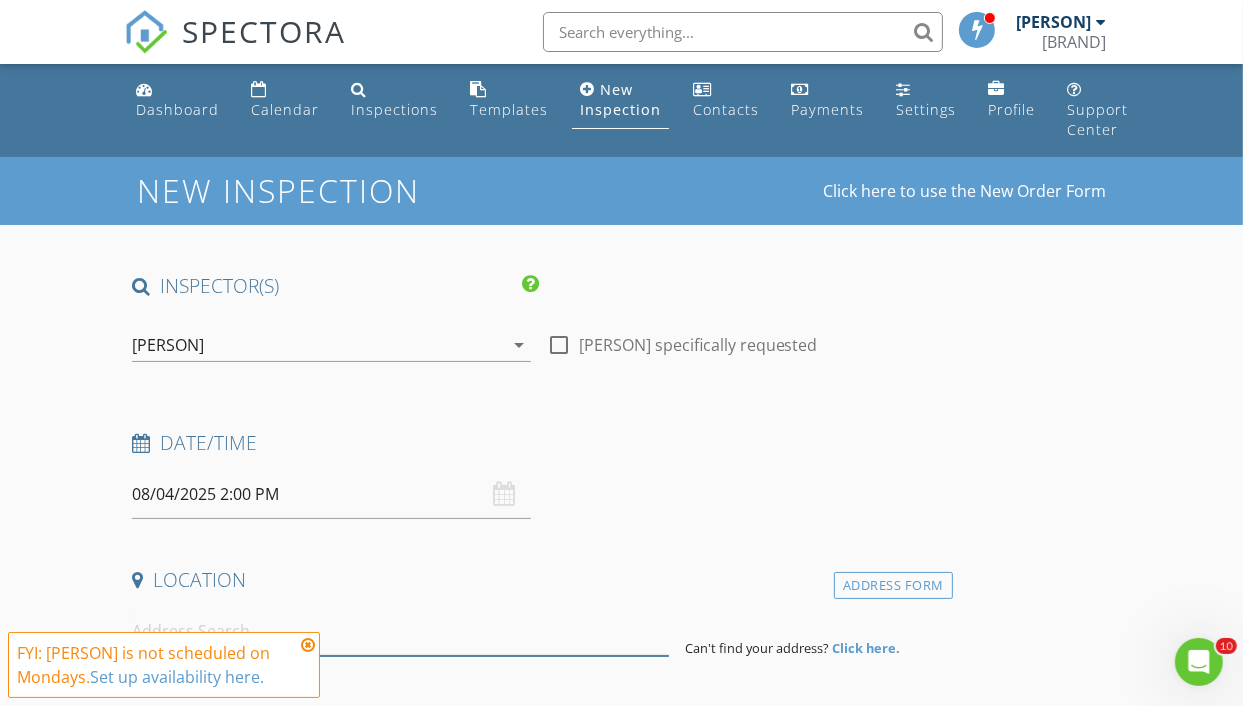 click at bounding box center (400, 631) 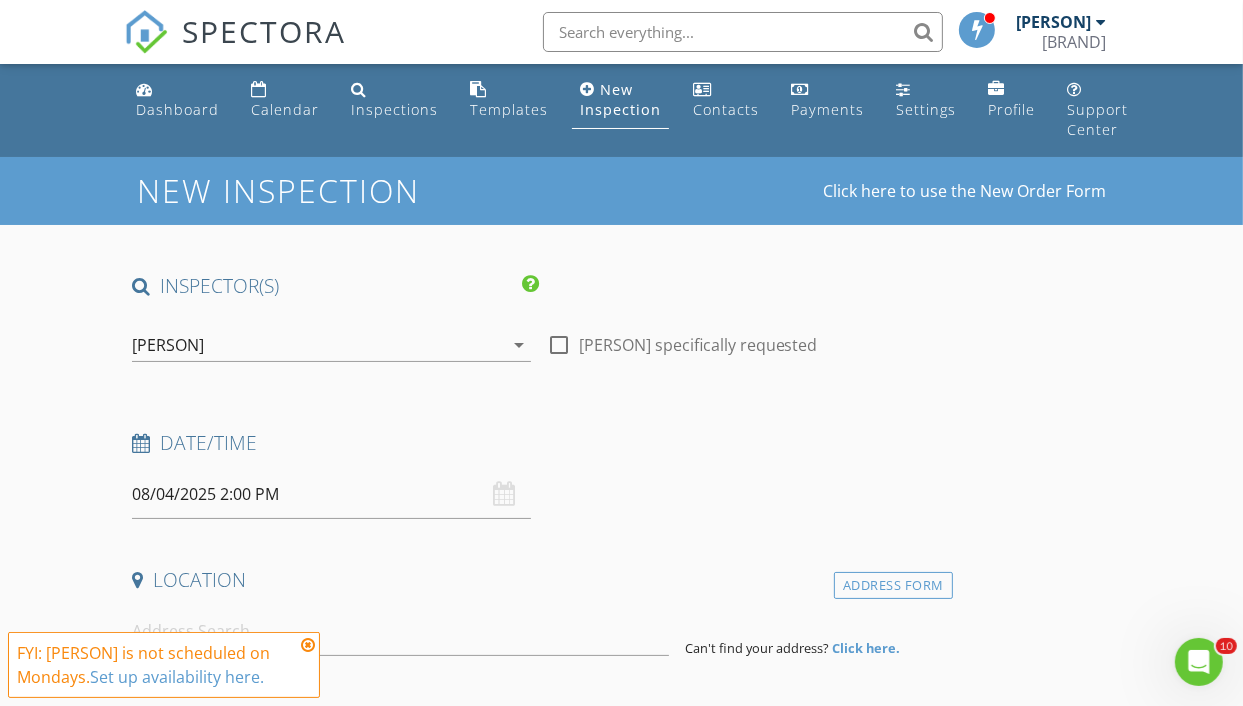 click at bounding box center (308, 645) 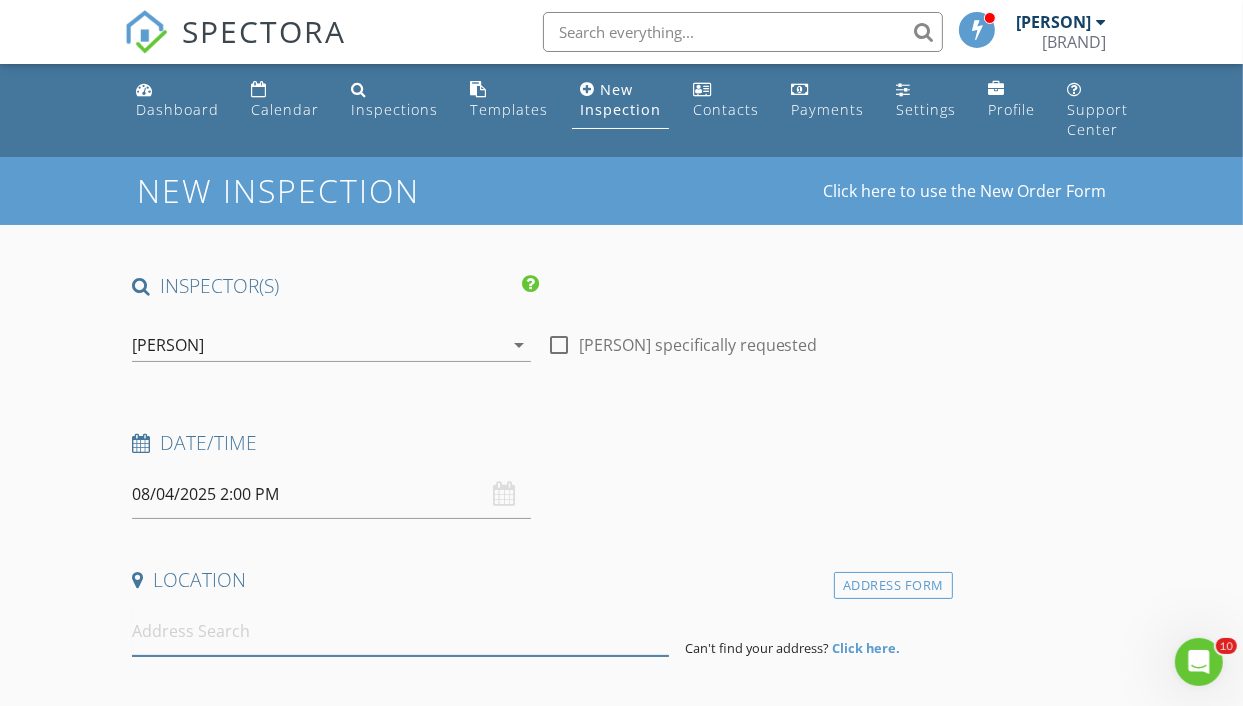 click at bounding box center [400, 631] 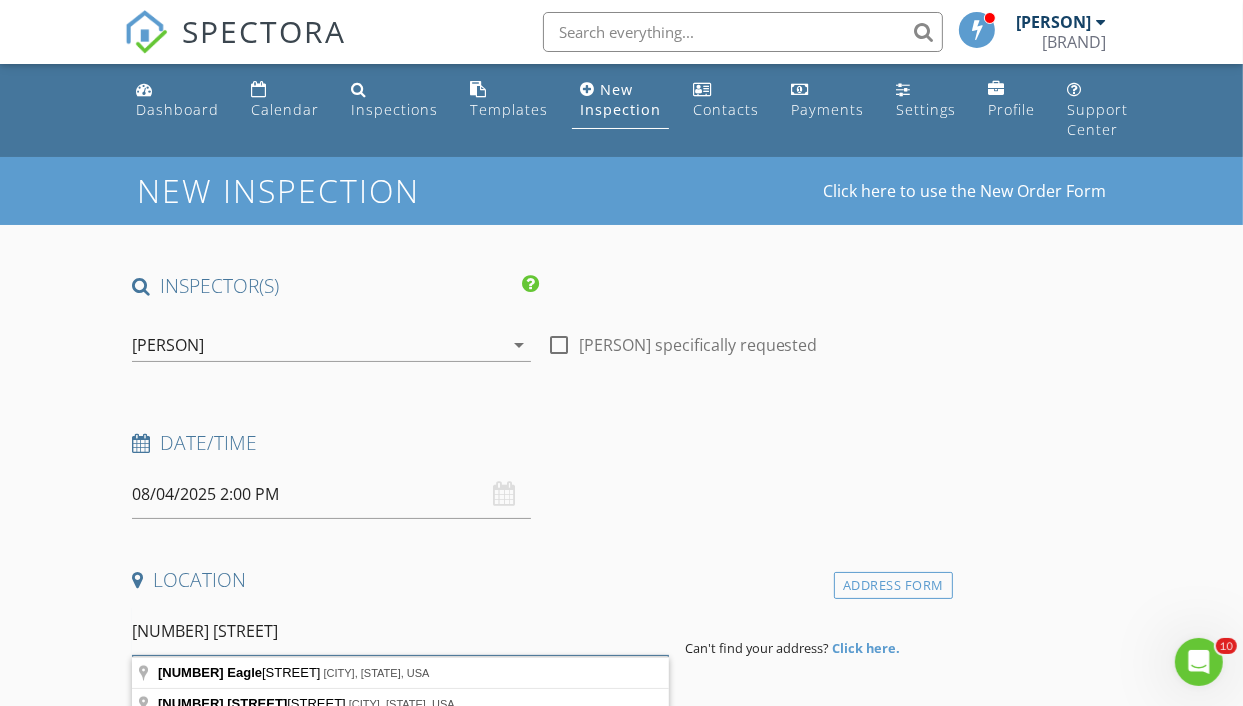 scroll, scrollTop: 100, scrollLeft: 0, axis: vertical 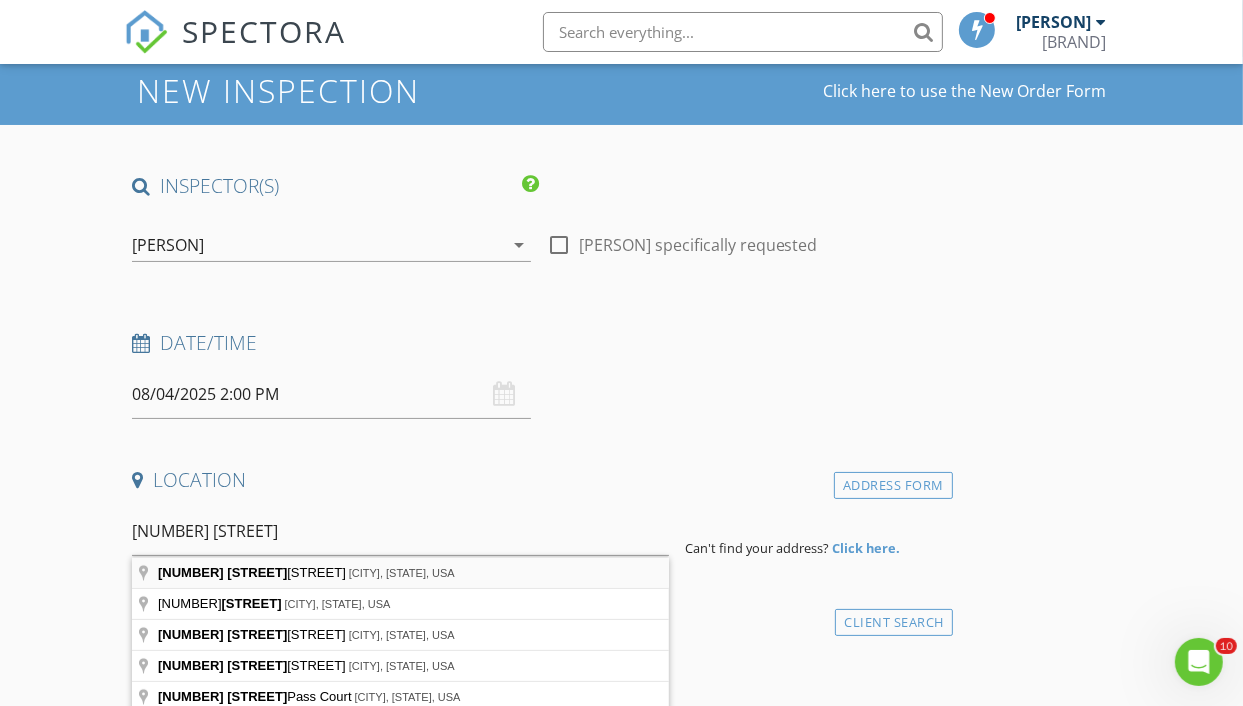 type on "9540 Eagle Valley Drive, Las Vegas, NV, USA" 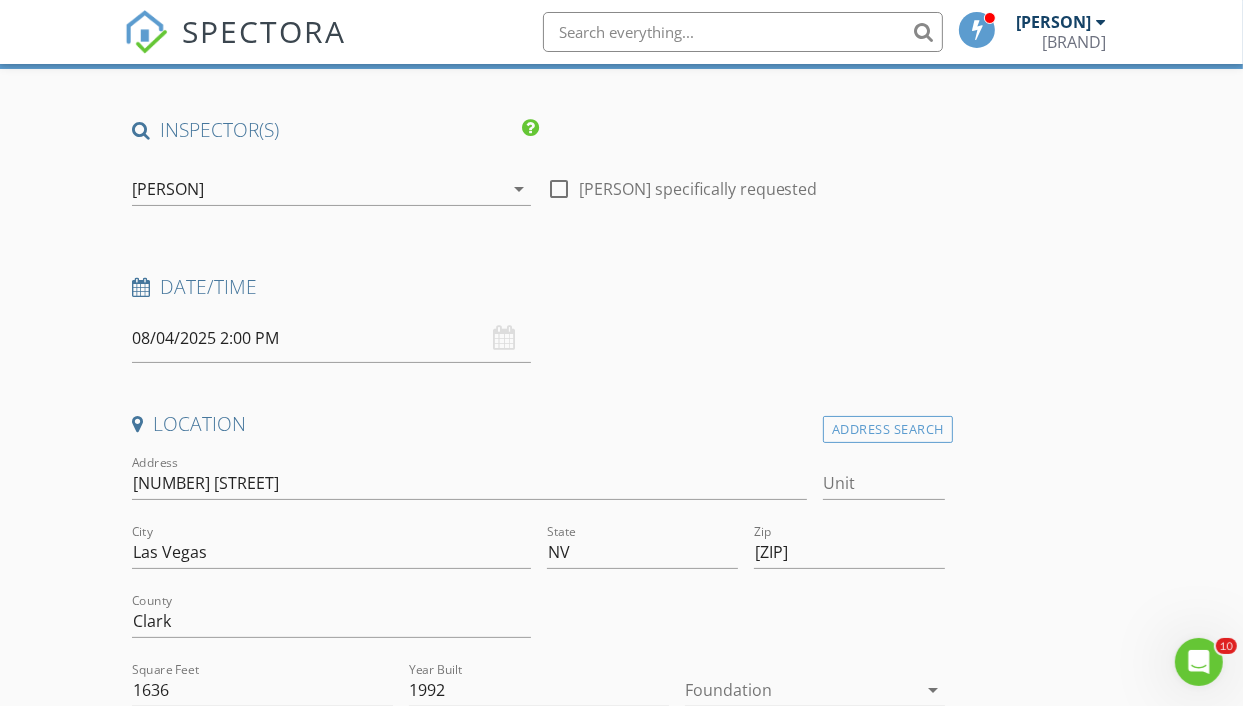 scroll, scrollTop: 400, scrollLeft: 0, axis: vertical 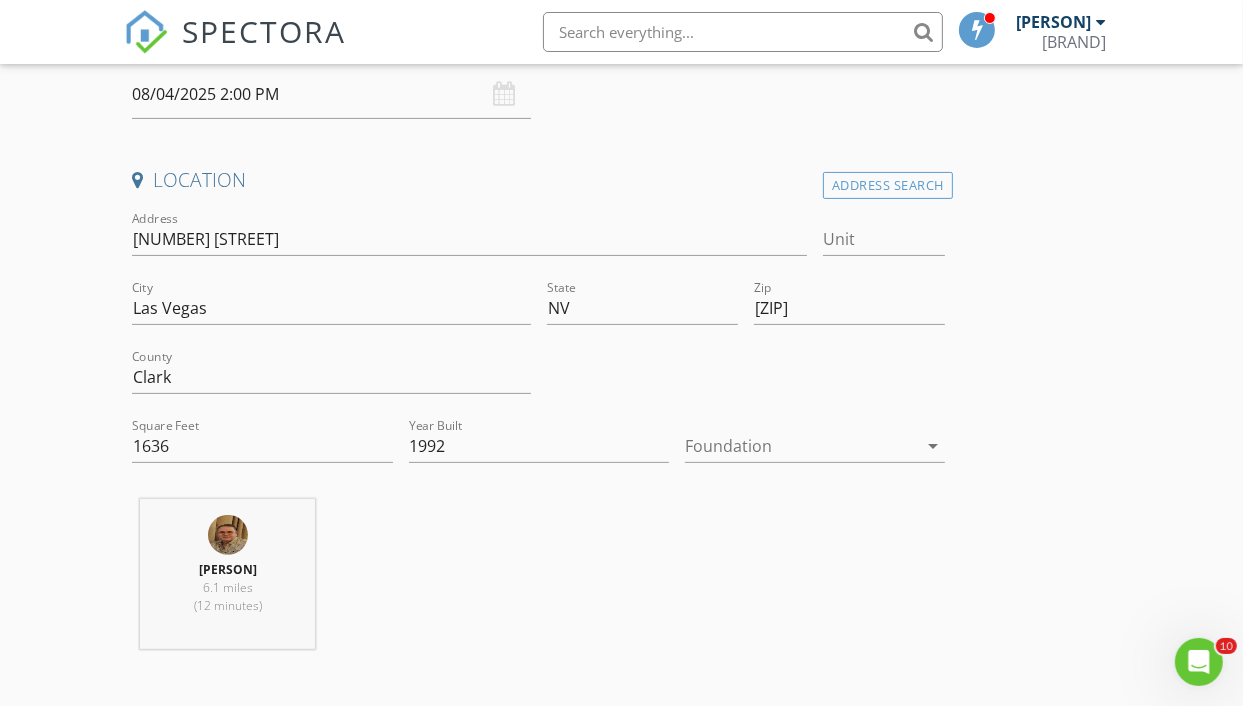 click at bounding box center [801, 446] 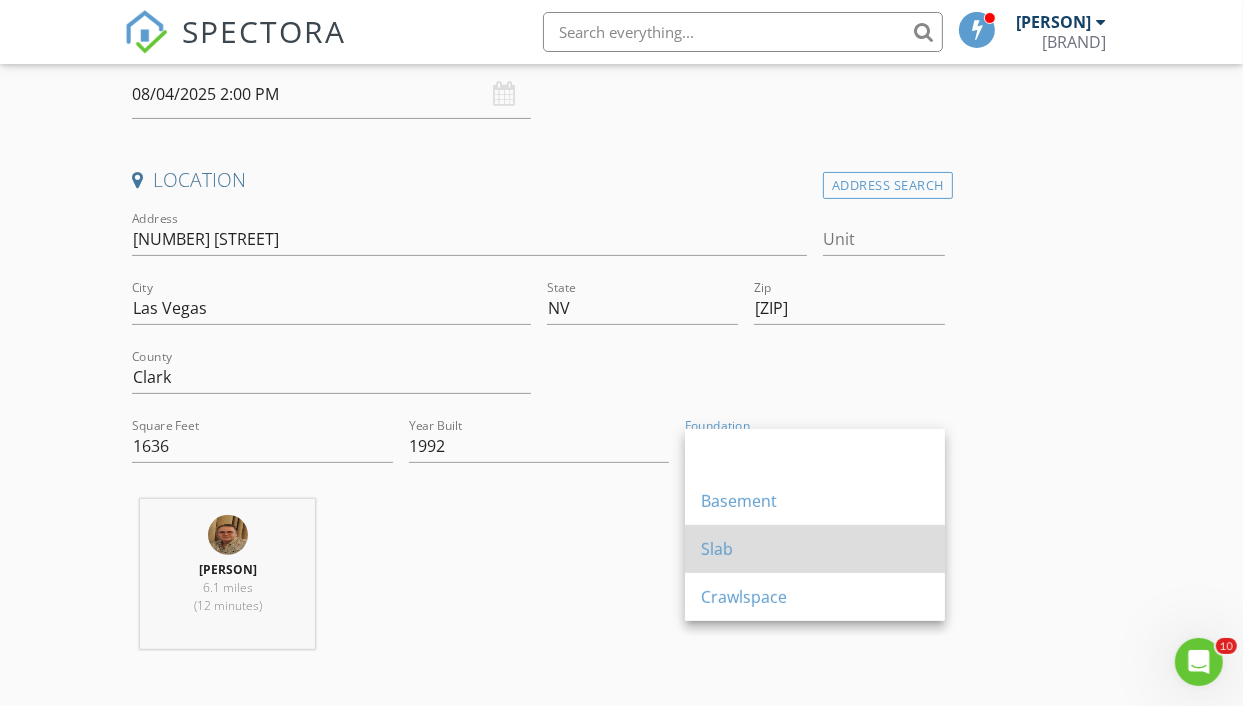 click on "Slab" at bounding box center [815, 549] 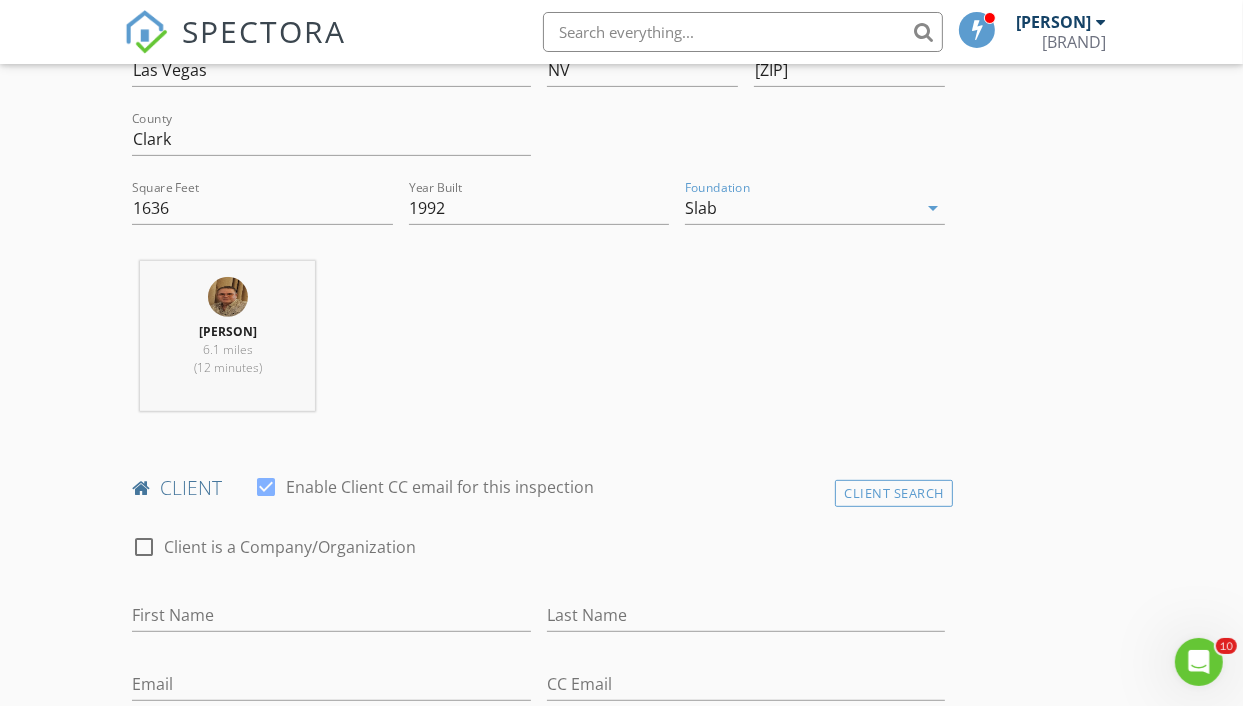 scroll, scrollTop: 800, scrollLeft: 0, axis: vertical 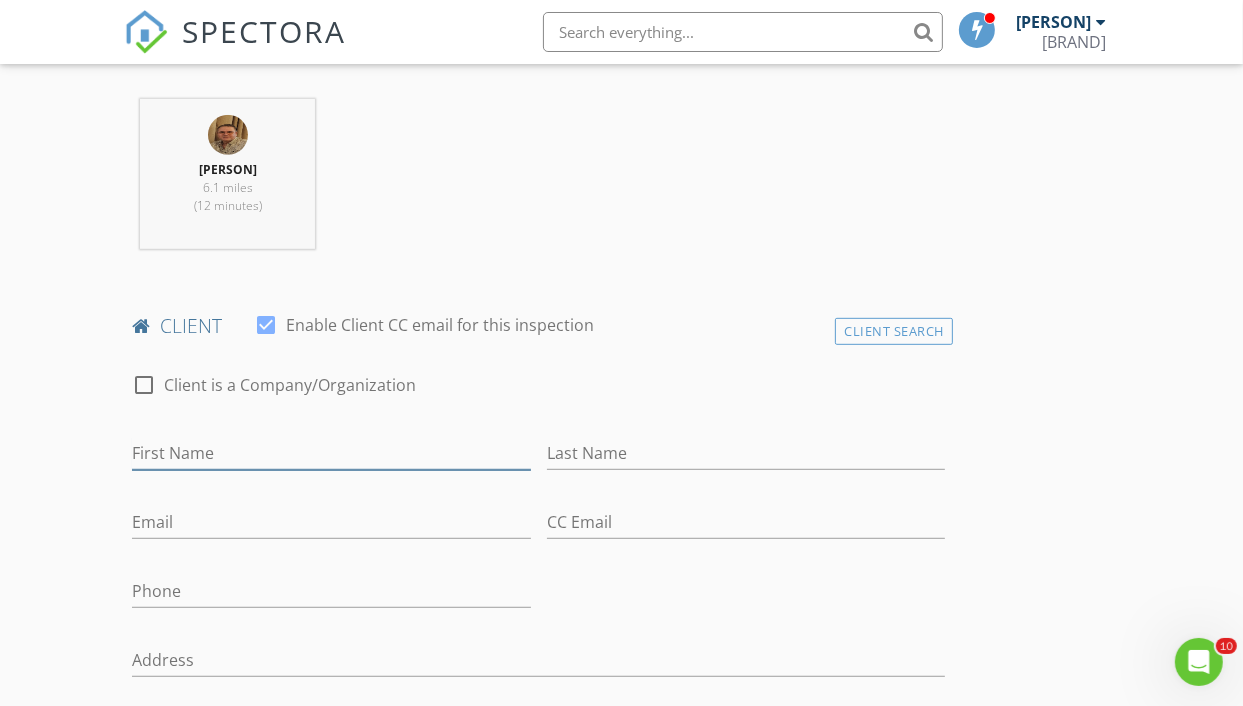 click on "First Name" at bounding box center [331, 453] 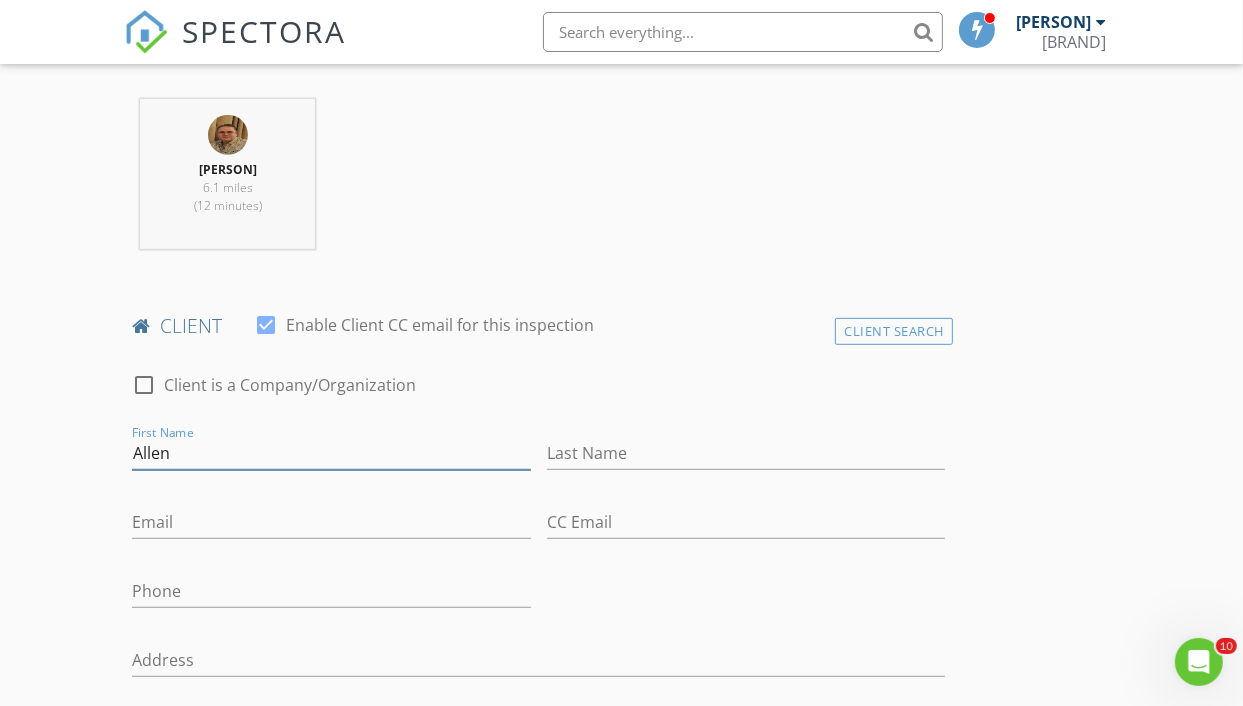 type on "Allen" 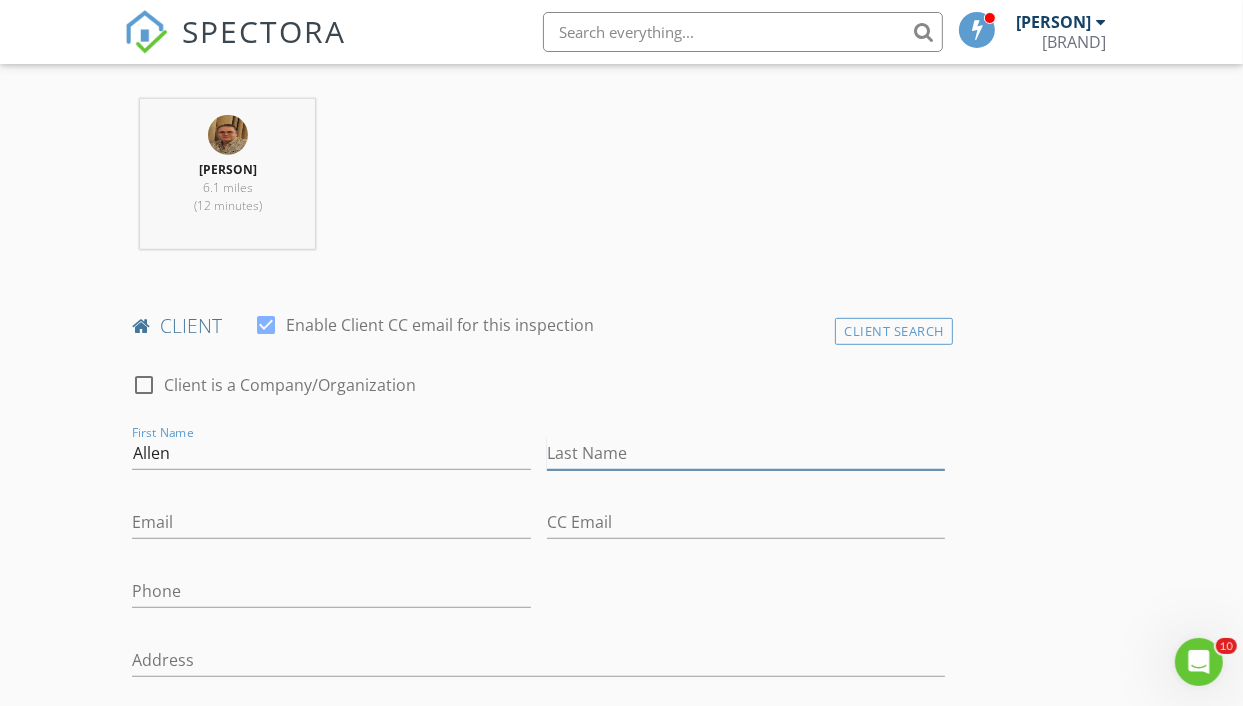 click on "Last Name" at bounding box center [746, 453] 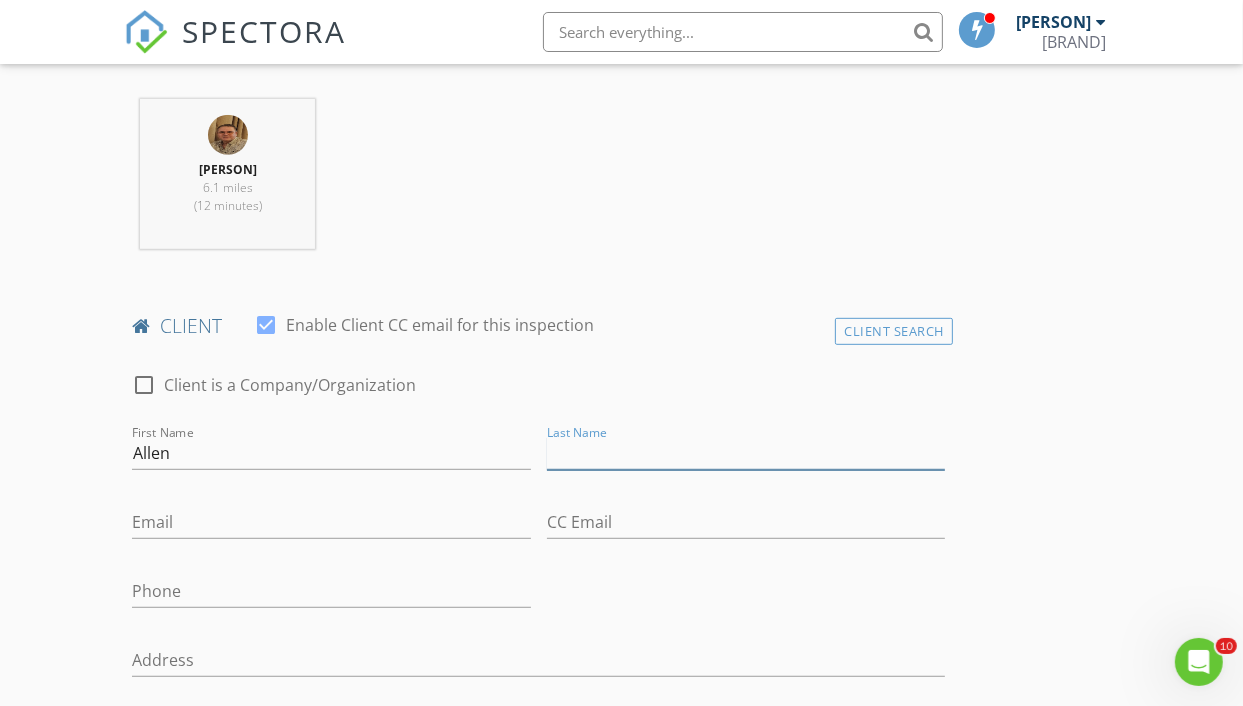 type on "L" 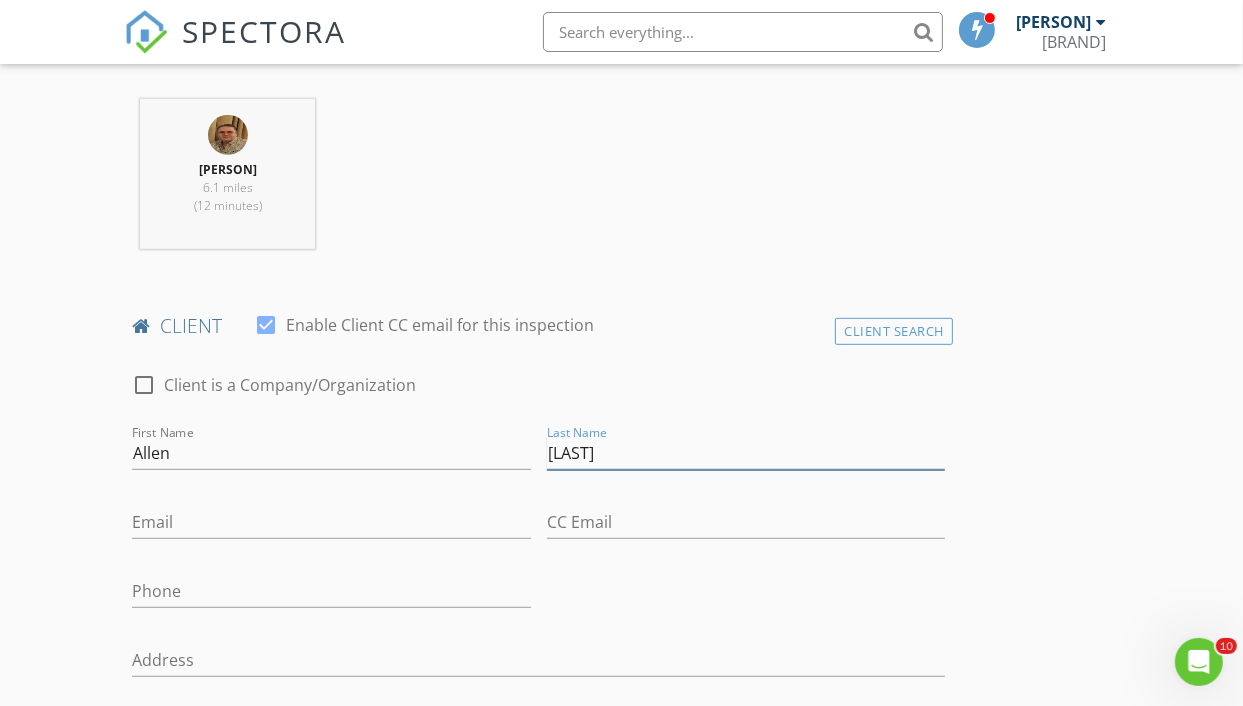 type on "Klein" 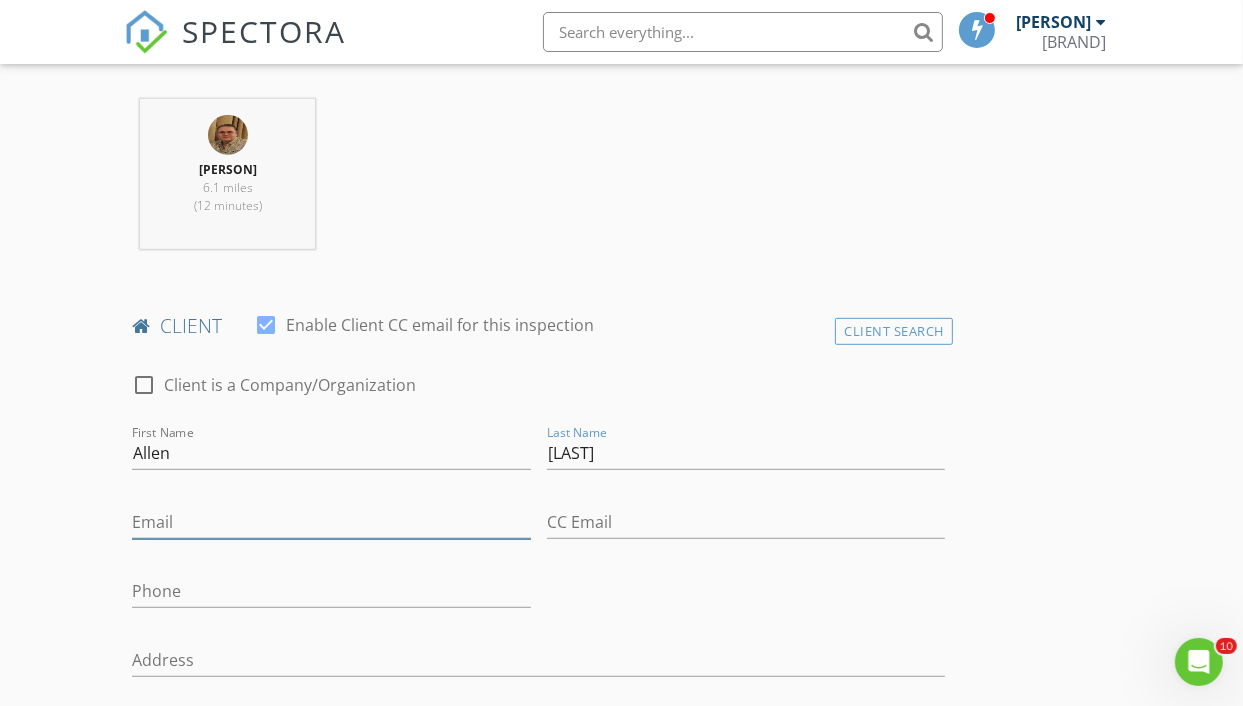 click on "Email" at bounding box center [331, 522] 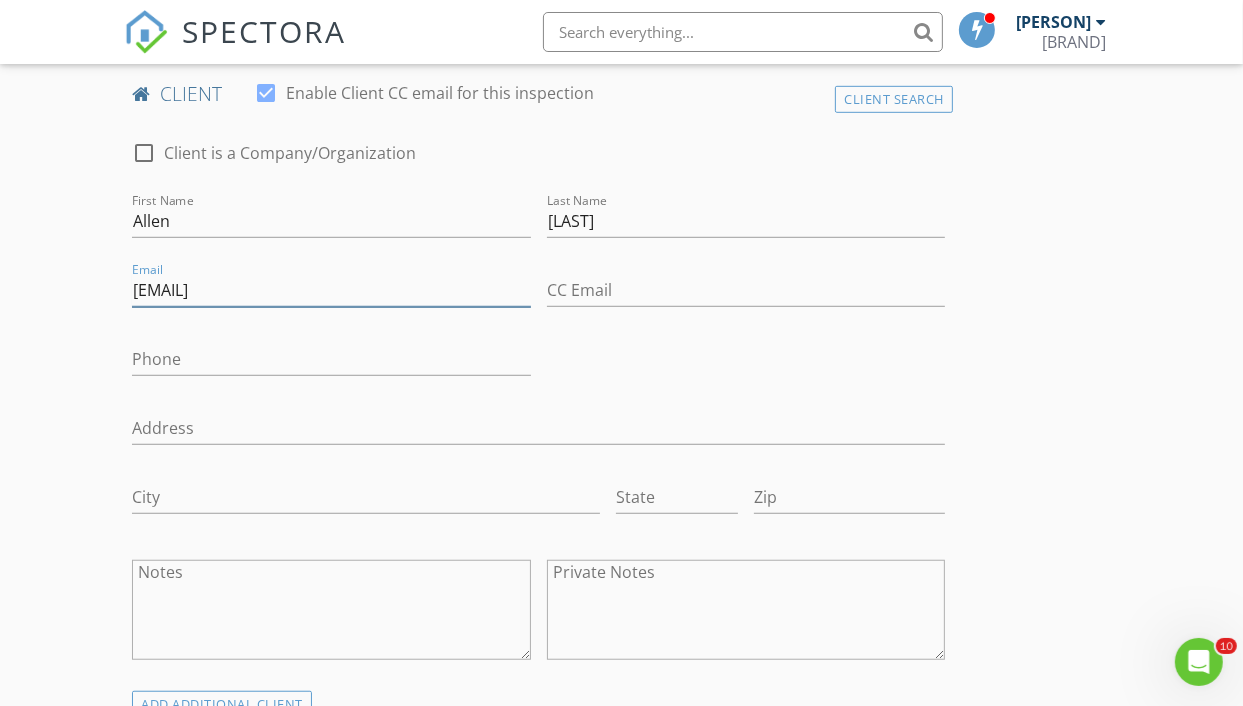 scroll, scrollTop: 1100, scrollLeft: 0, axis: vertical 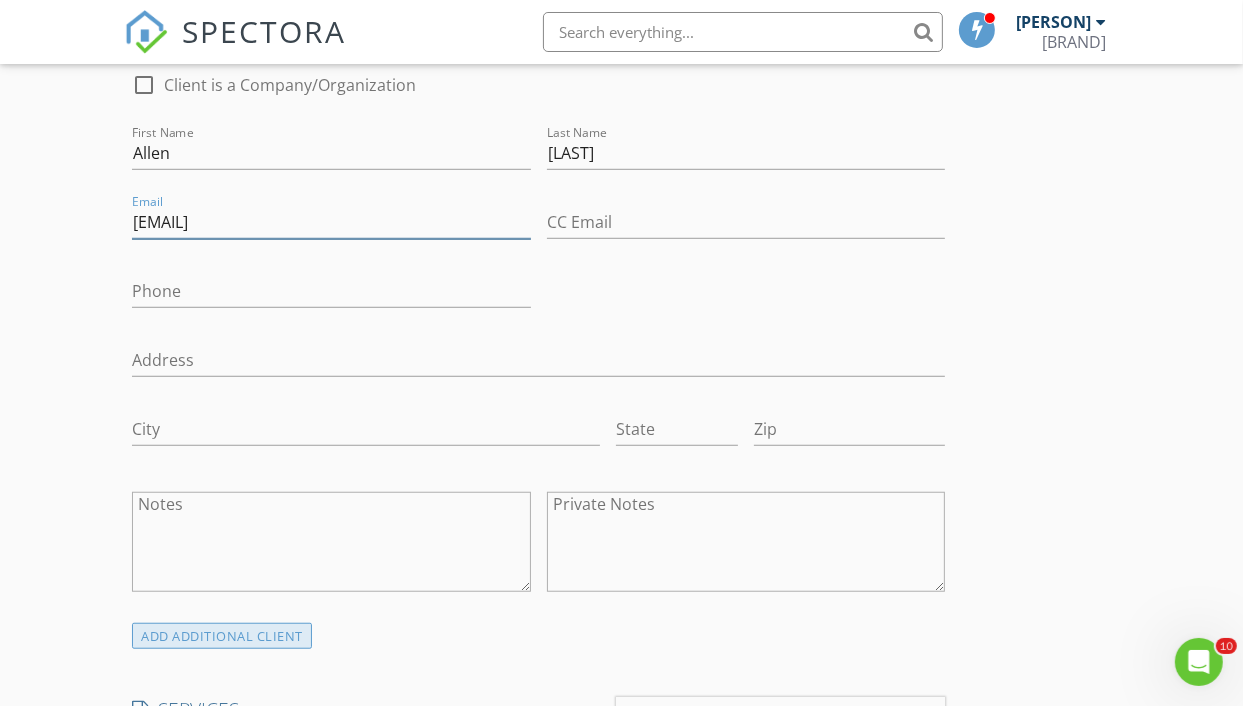 type on "[EMAIL]" 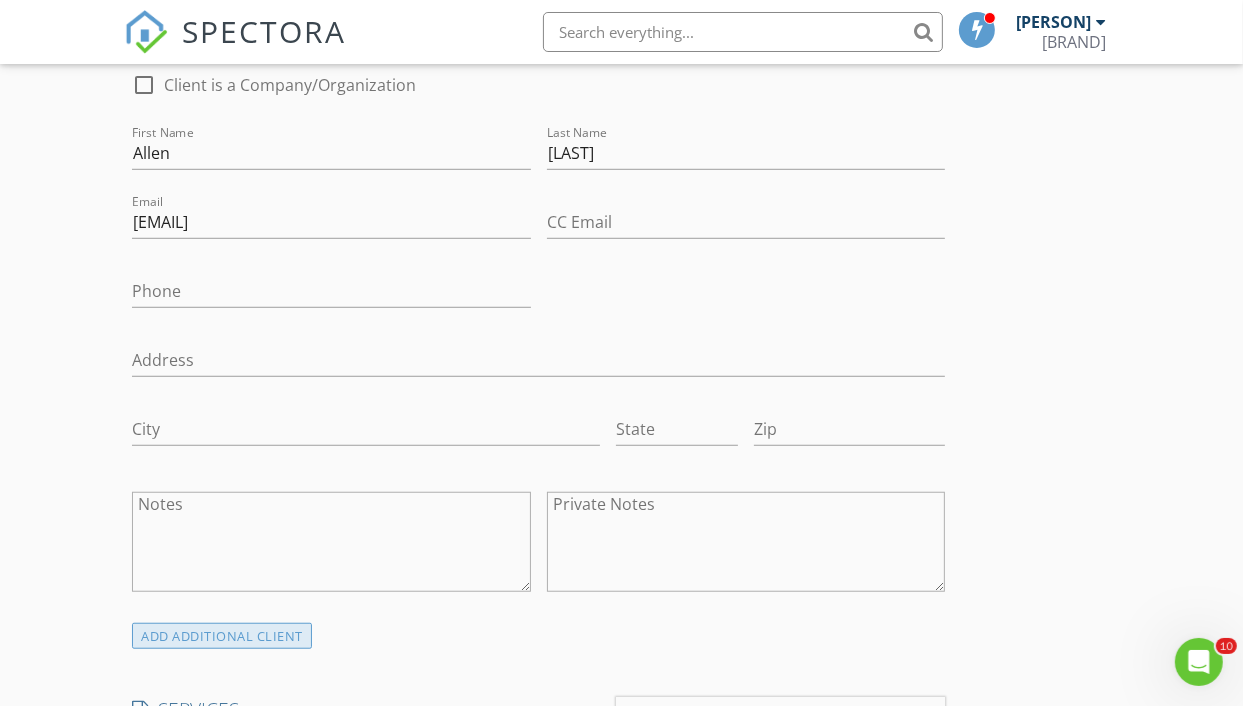 click on "ADD ADDITIONAL client" at bounding box center [222, 636] 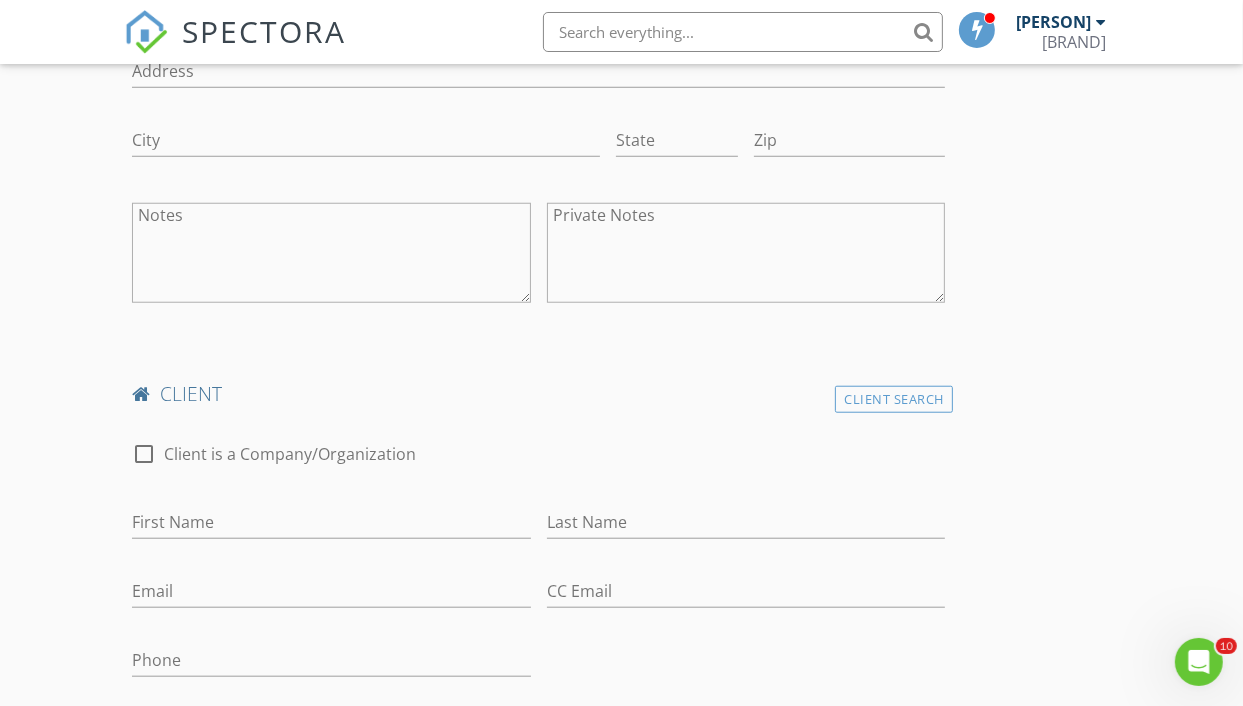 scroll, scrollTop: 1400, scrollLeft: 0, axis: vertical 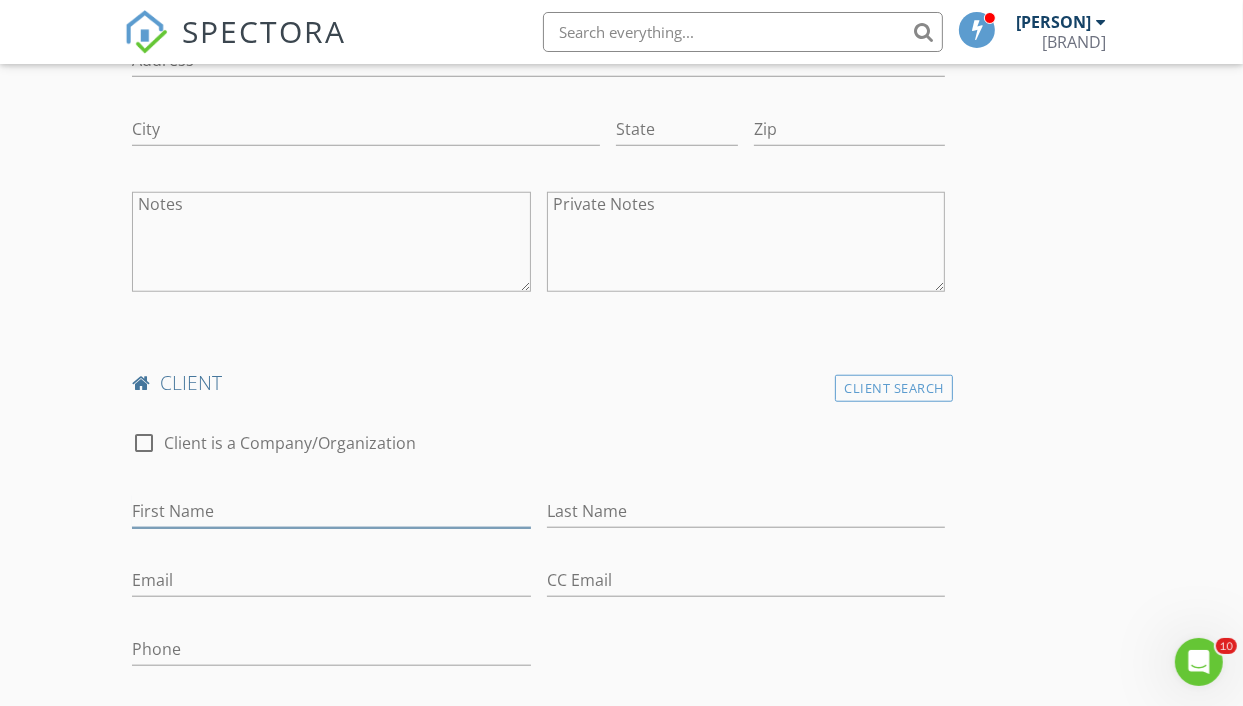 click on "First Name" at bounding box center (331, 511) 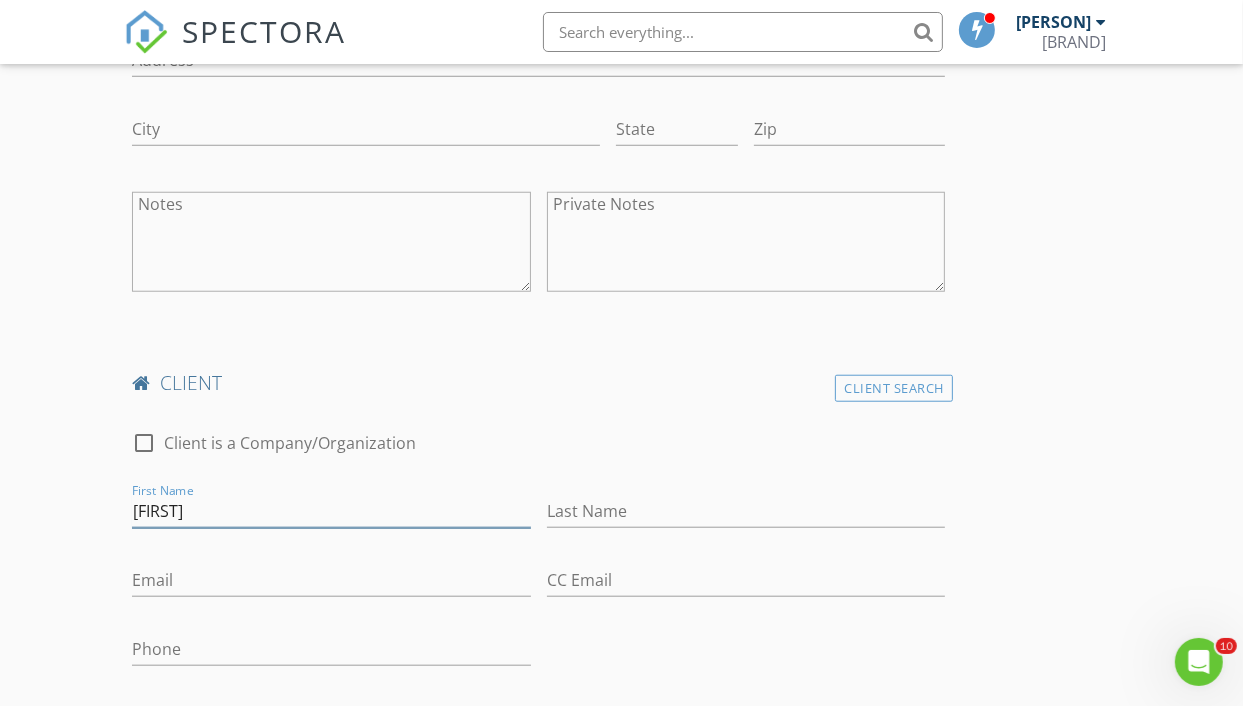 type on "[FIRST]" 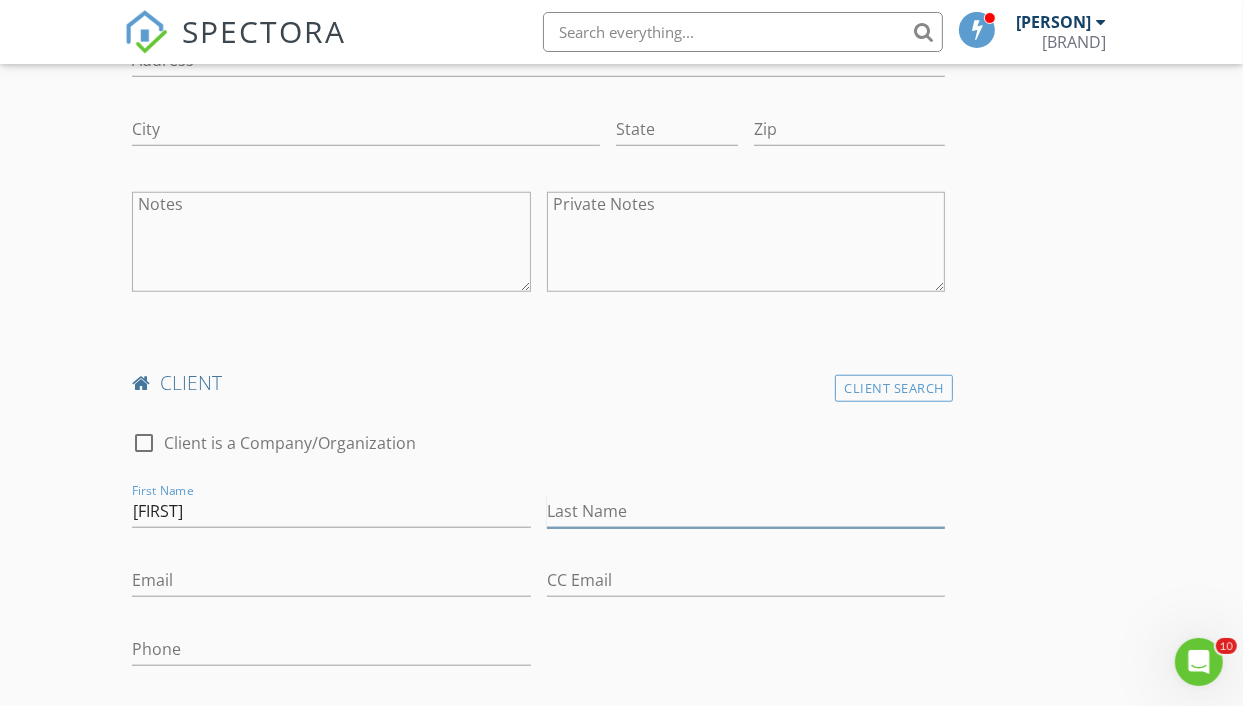 click on "Last Name" at bounding box center (746, 511) 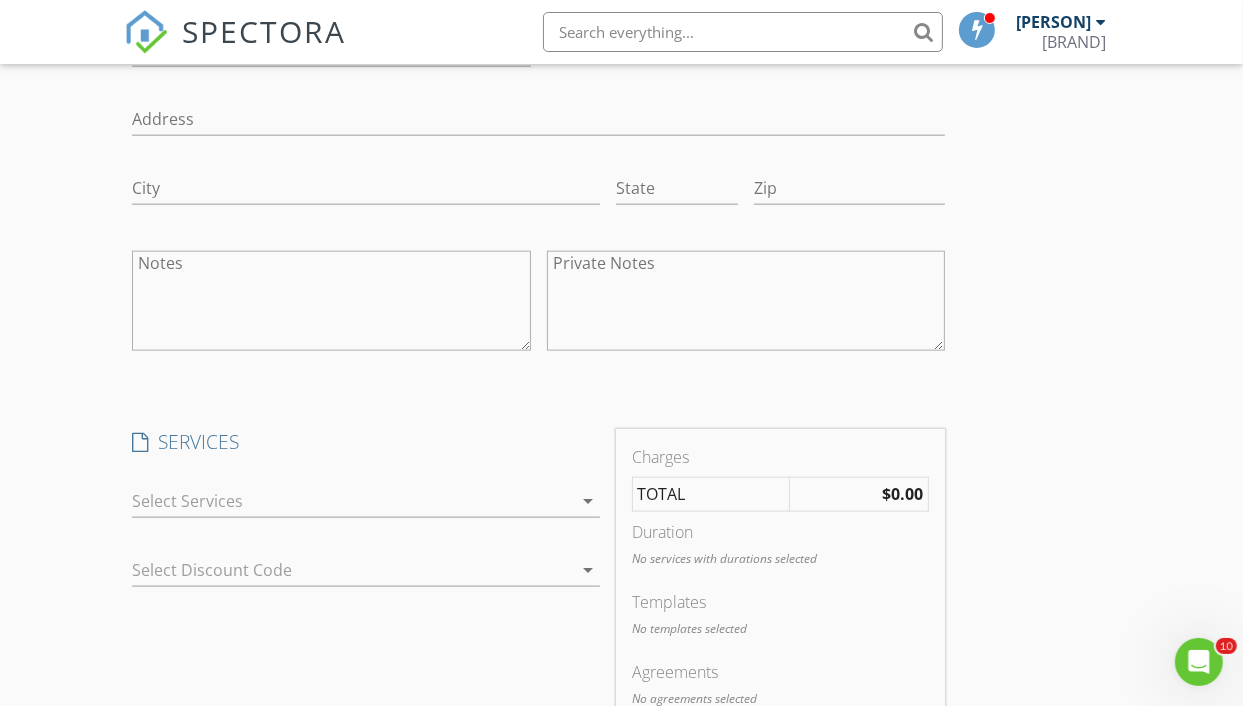 scroll, scrollTop: 2000, scrollLeft: 0, axis: vertical 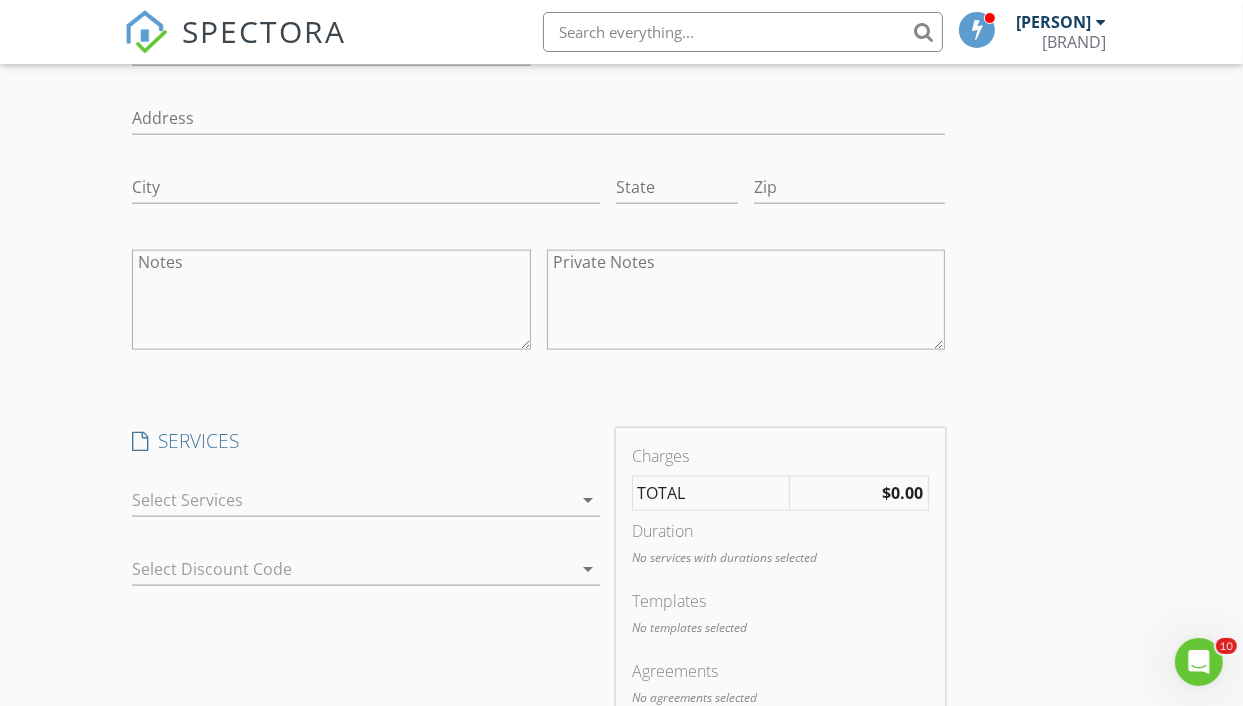 type on "Klein" 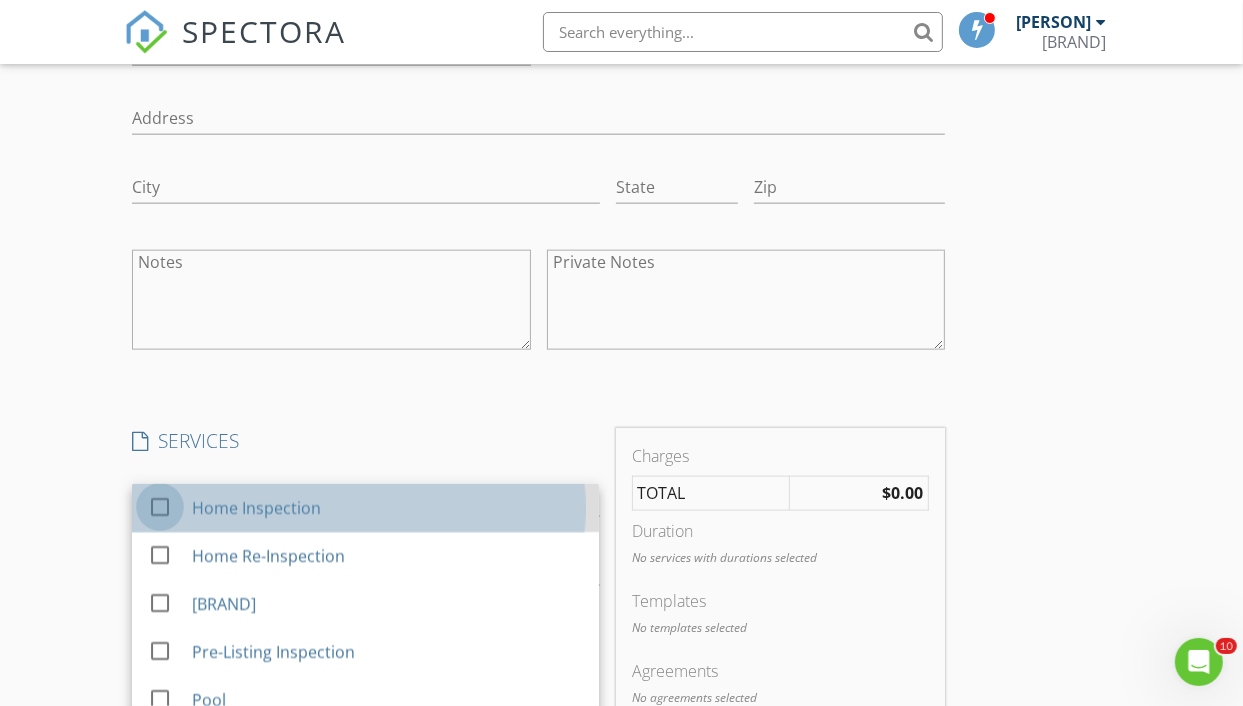 click at bounding box center (160, 506) 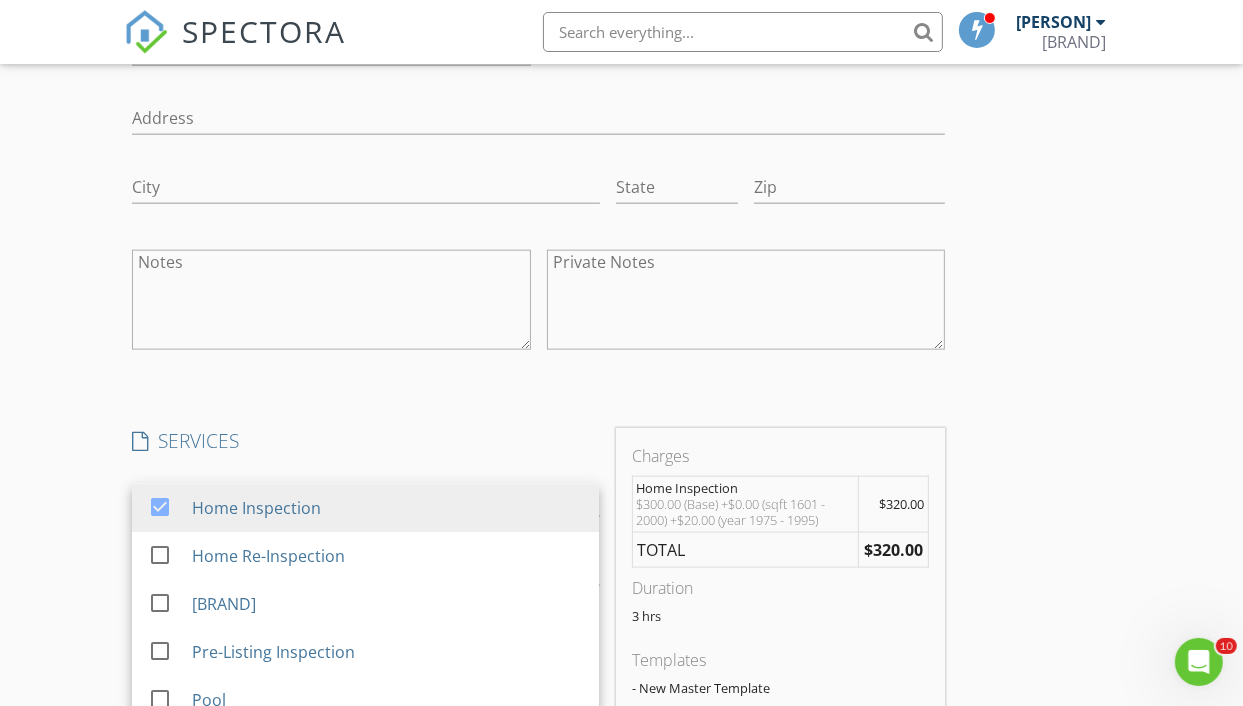 click on "New Inspection
Click here to use the New Order Form
INSPECTOR(S)
check_box   Michael O'Connor   PRIMARY   Michael O'Connor arrow_drop_down   check_box_outline_blank Michael O'Connor specifically requested
Date/Time
08/04/2025 2:00 PM
Location
Address Search       Address 9540 Eagle Valley Dr   Unit   City Las Vegas   State NV   Zip 89134   County Clark     Square Feet 1636   Year Built 1992   Foundation Slab arrow_drop_down     Michael O'Connor     6.1 miles     (12 minutes)
client
check_box Enable Client CC email for this inspection   Client Search     check_box_outline_blank Client is a Company/Organization     First Name Allen   Last Name Klein   Email adk6841@yahoo.com   CC Email   Phone   Address   City   State   Zip       Notes   Private Notes
client
Client Search     check_box_outline_blank" at bounding box center [621, 302] 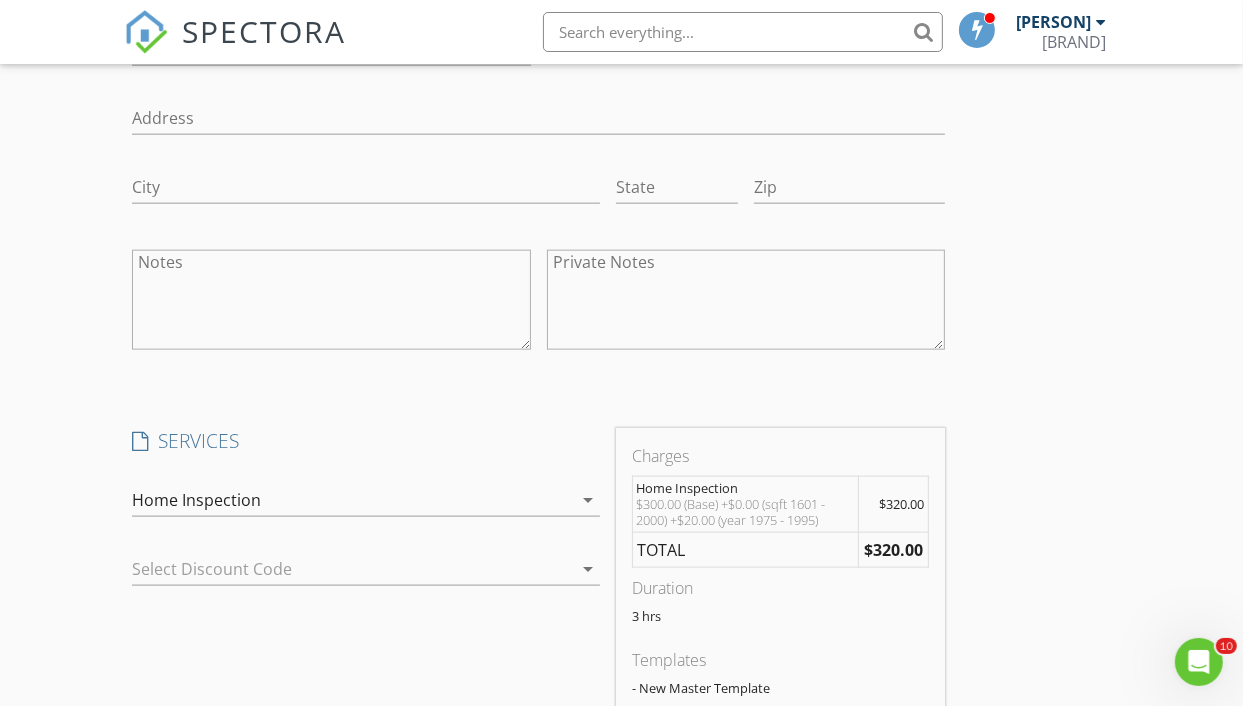 click at bounding box center (337, 569) 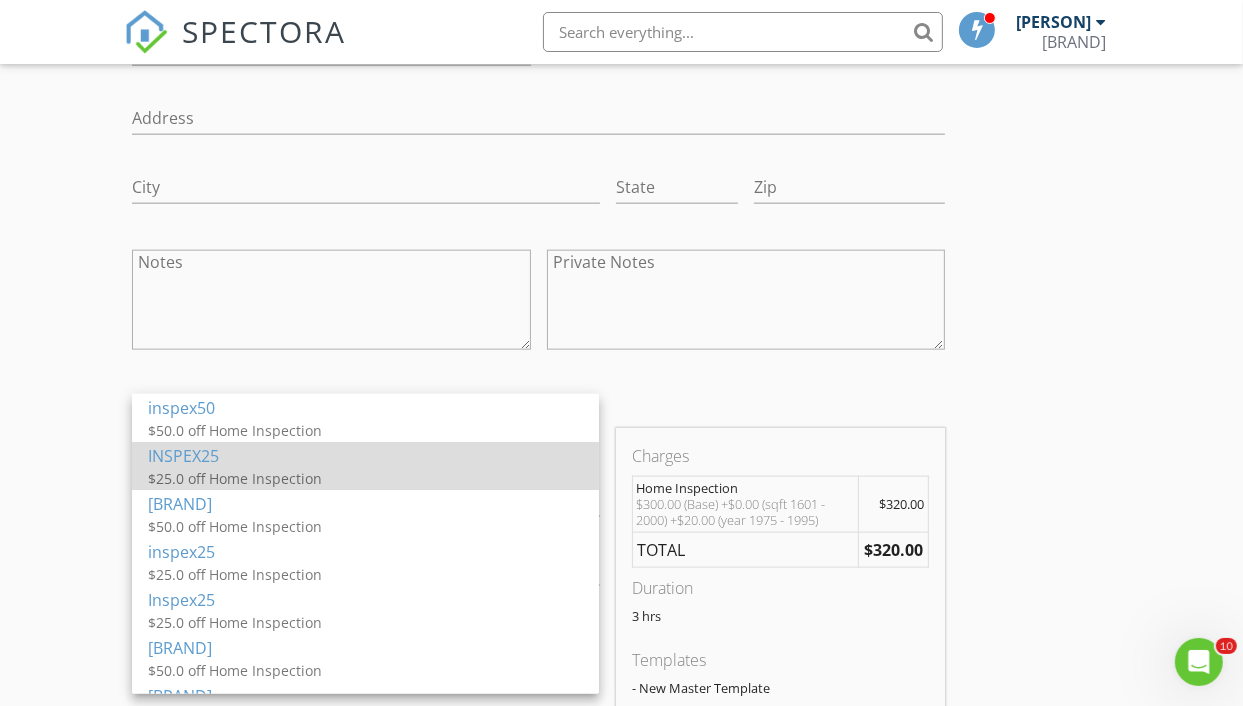 click on "$25.0 off Home Inspection" at bounding box center [348, 478] 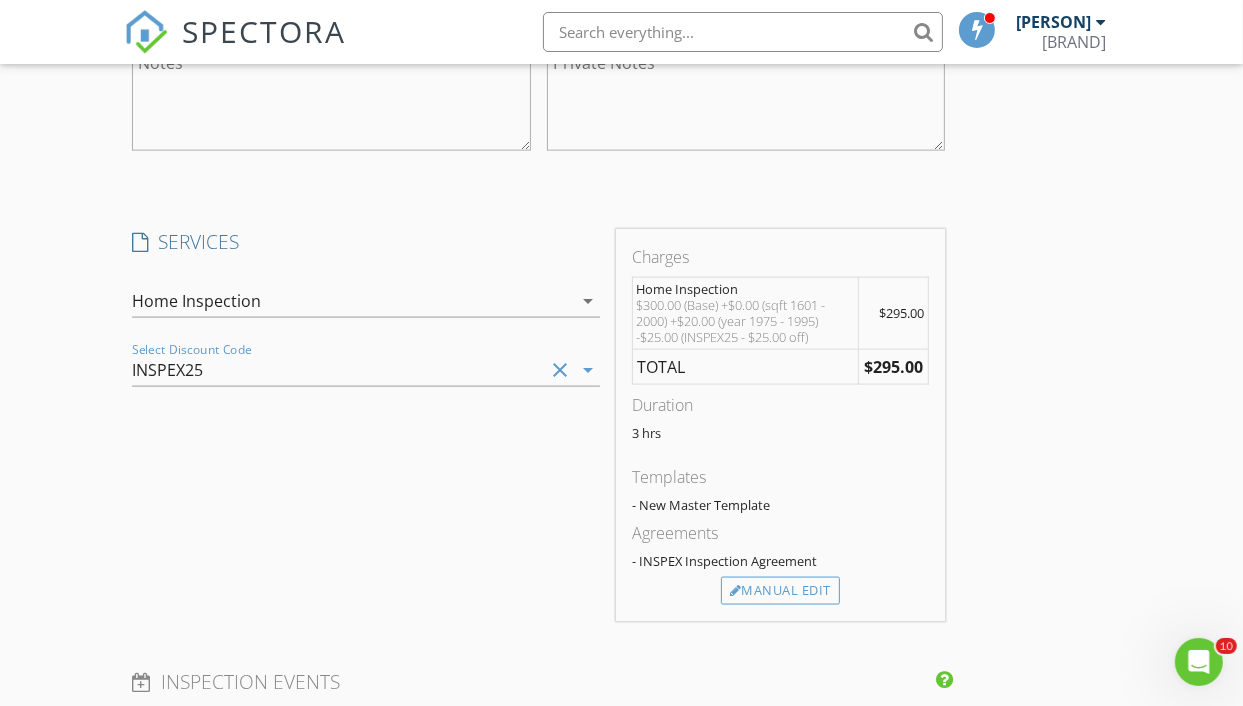 scroll, scrollTop: 2200, scrollLeft: 0, axis: vertical 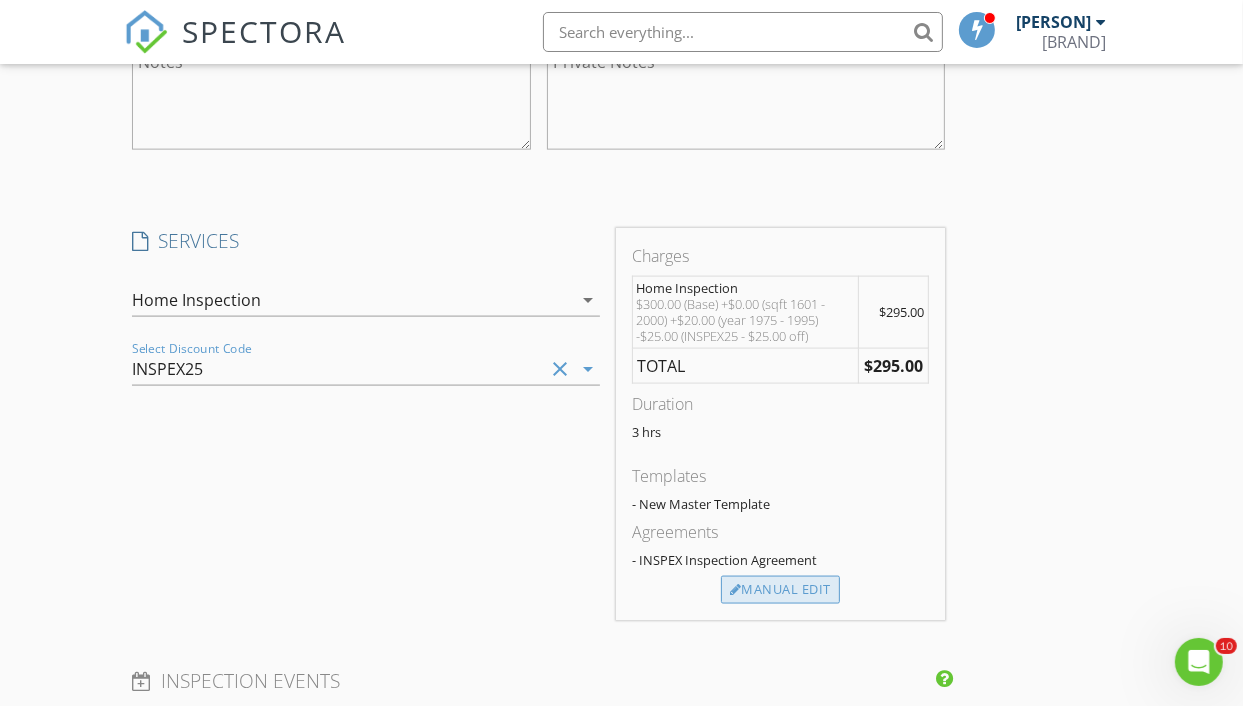 click on "Manual Edit" at bounding box center [780, 590] 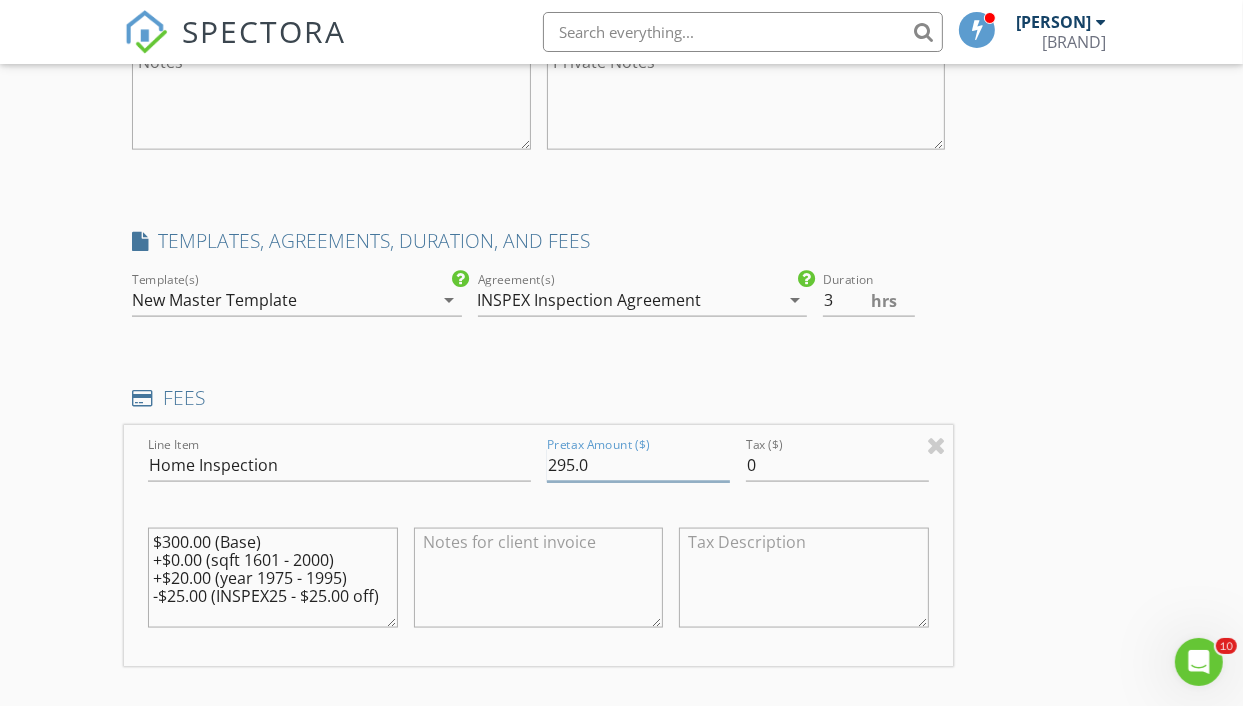 click on "295.0" at bounding box center [638, 465] 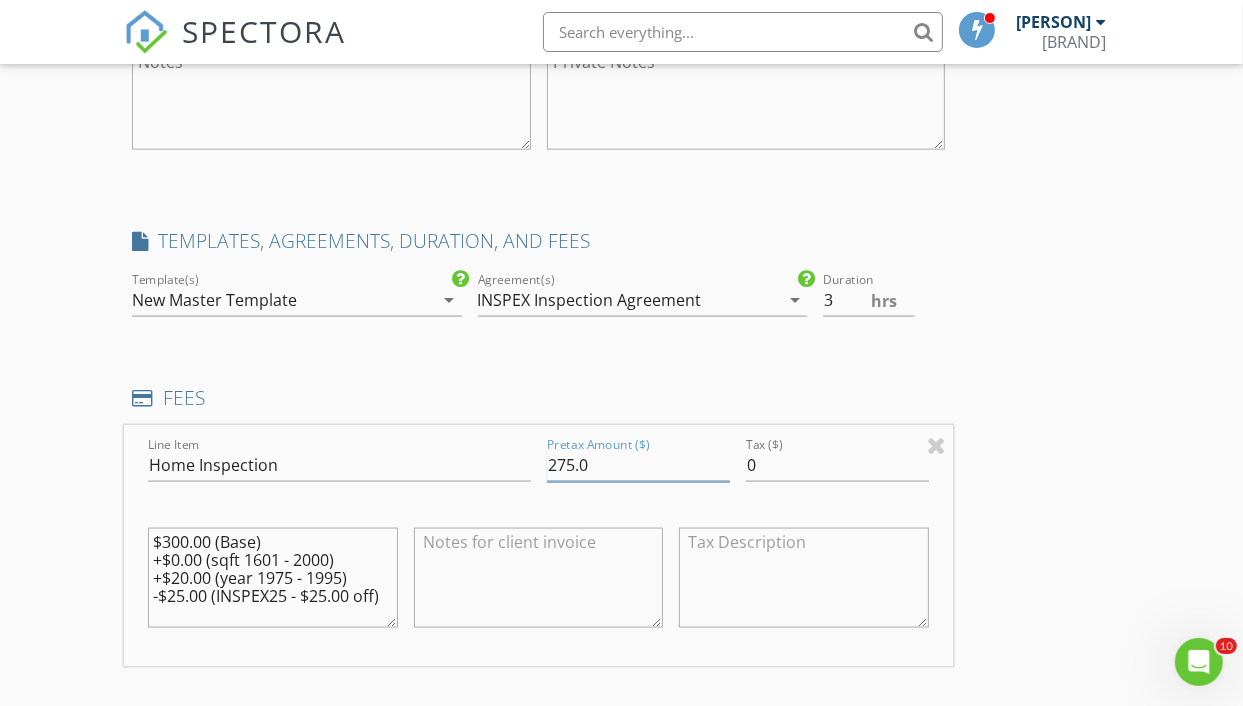 type on "275.0" 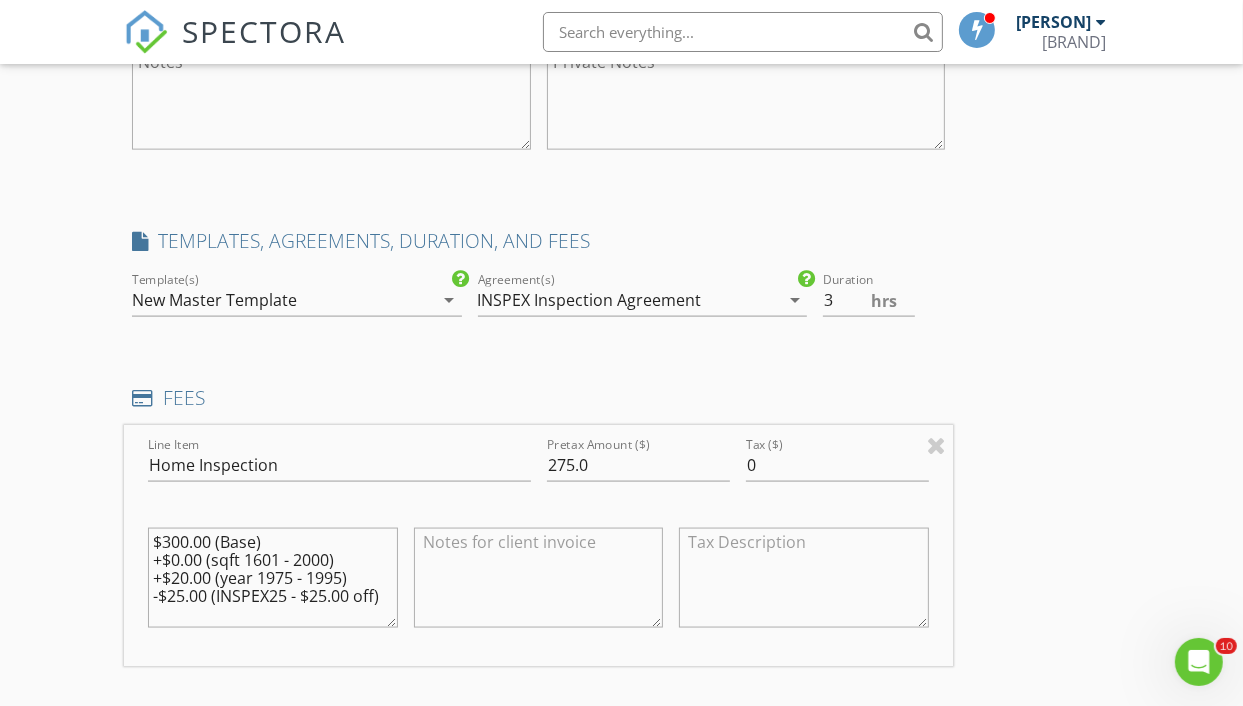 drag, startPoint x: 152, startPoint y: 575, endPoint x: 346, endPoint y: 575, distance: 194 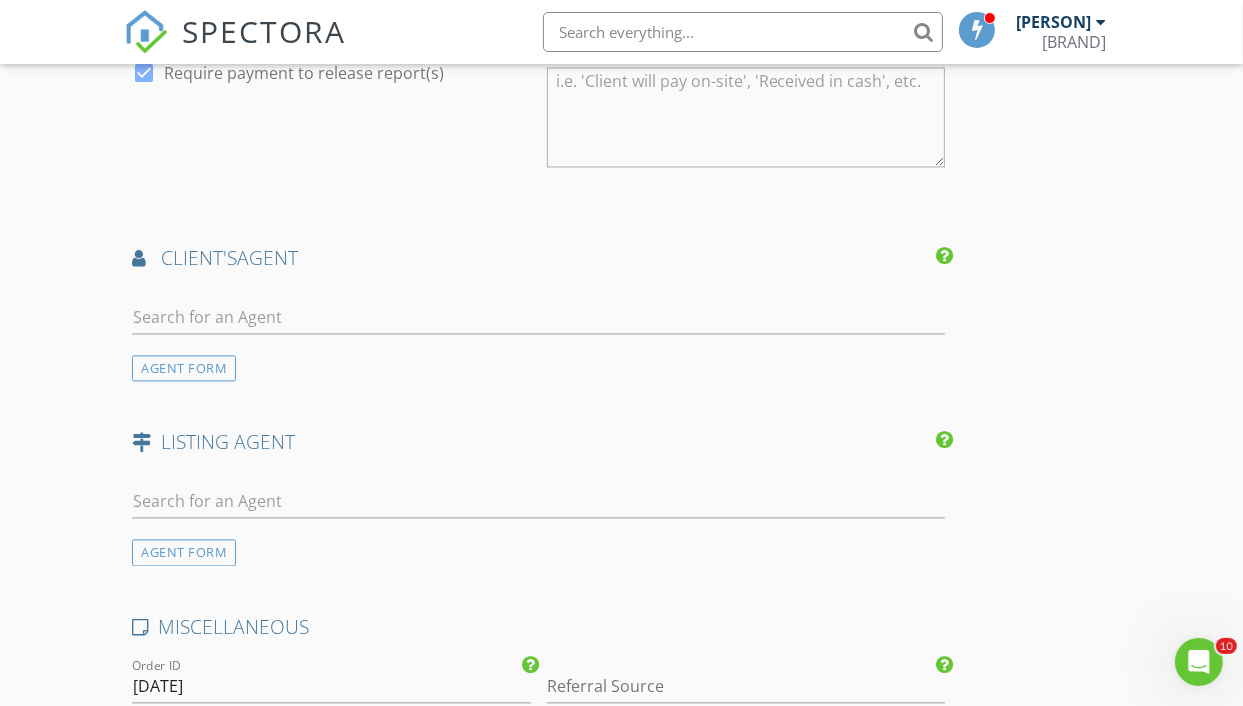 scroll, scrollTop: 3200, scrollLeft: 0, axis: vertical 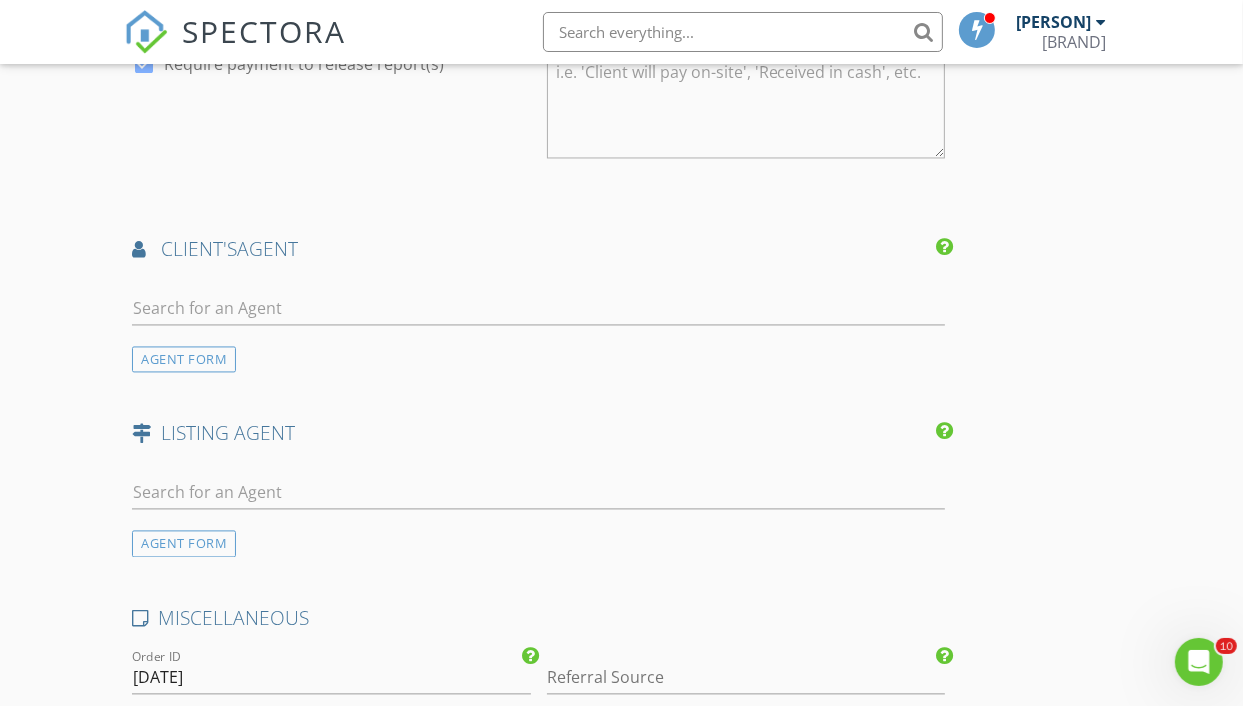 type on "$300.00 (Base)
+$0.00 (sqft 1601 - 2000)
-$25.00 (INSPEX25 - $25.00 off)" 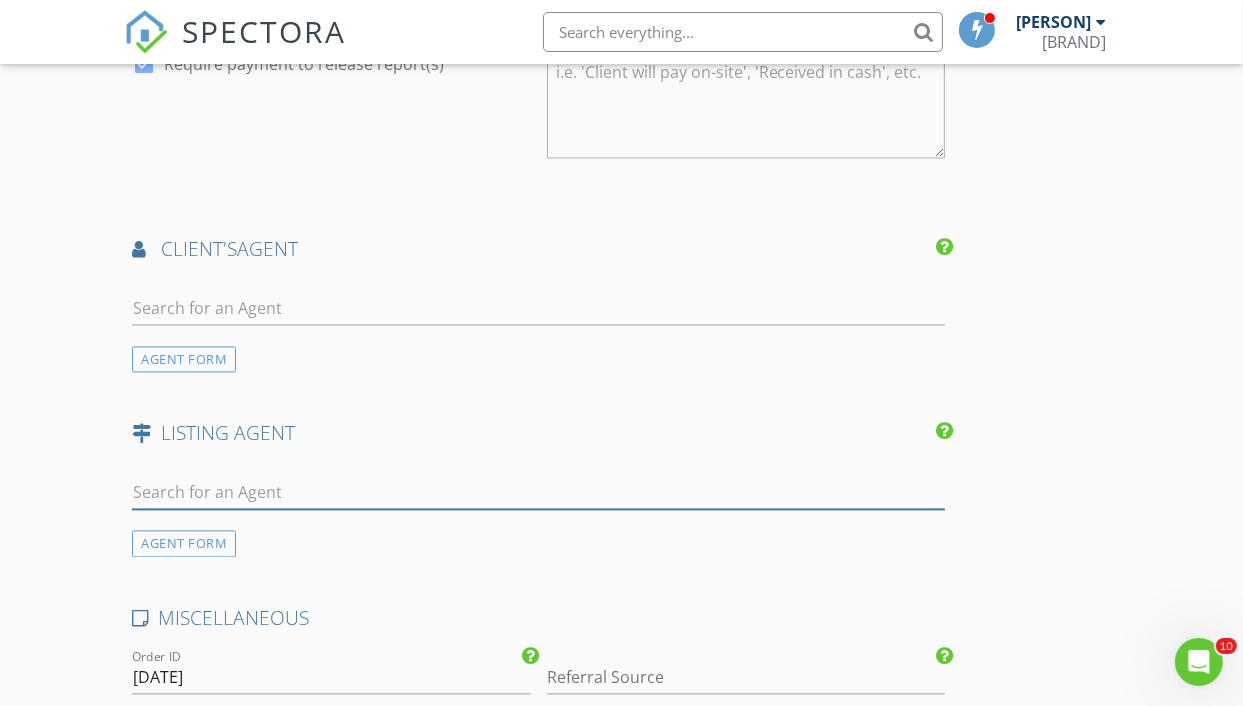 click at bounding box center [538, 492] 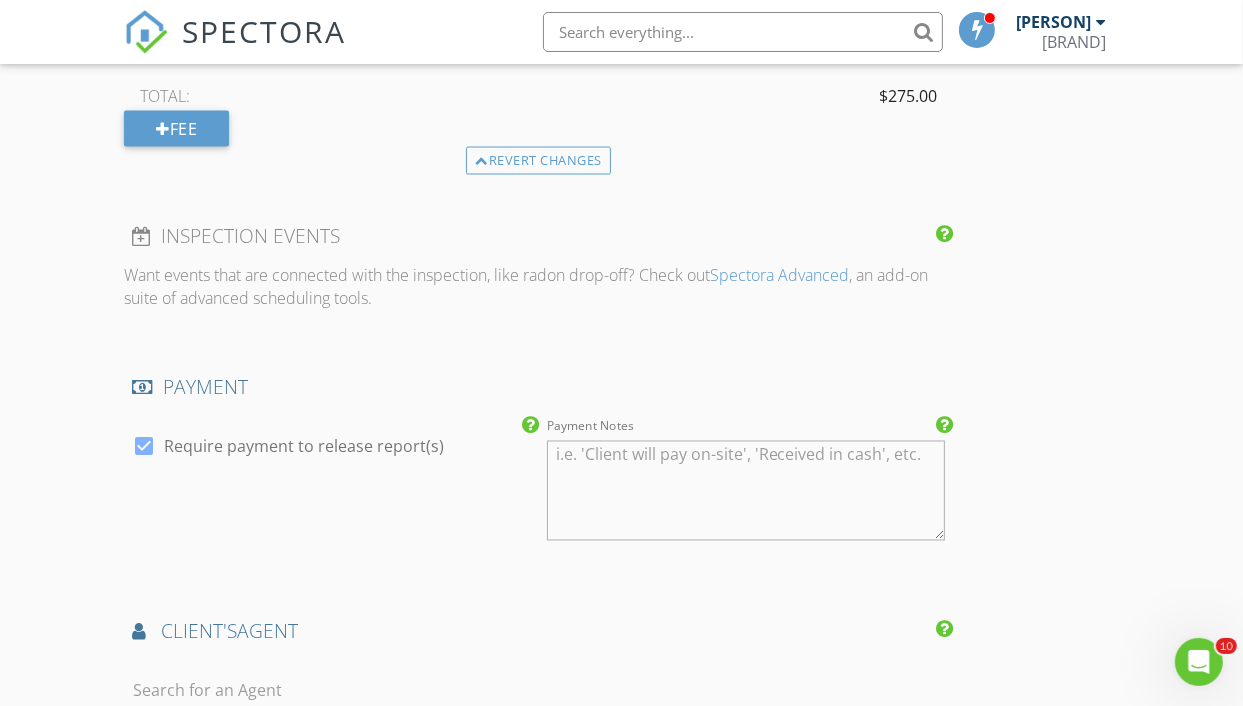 scroll, scrollTop: 2800, scrollLeft: 0, axis: vertical 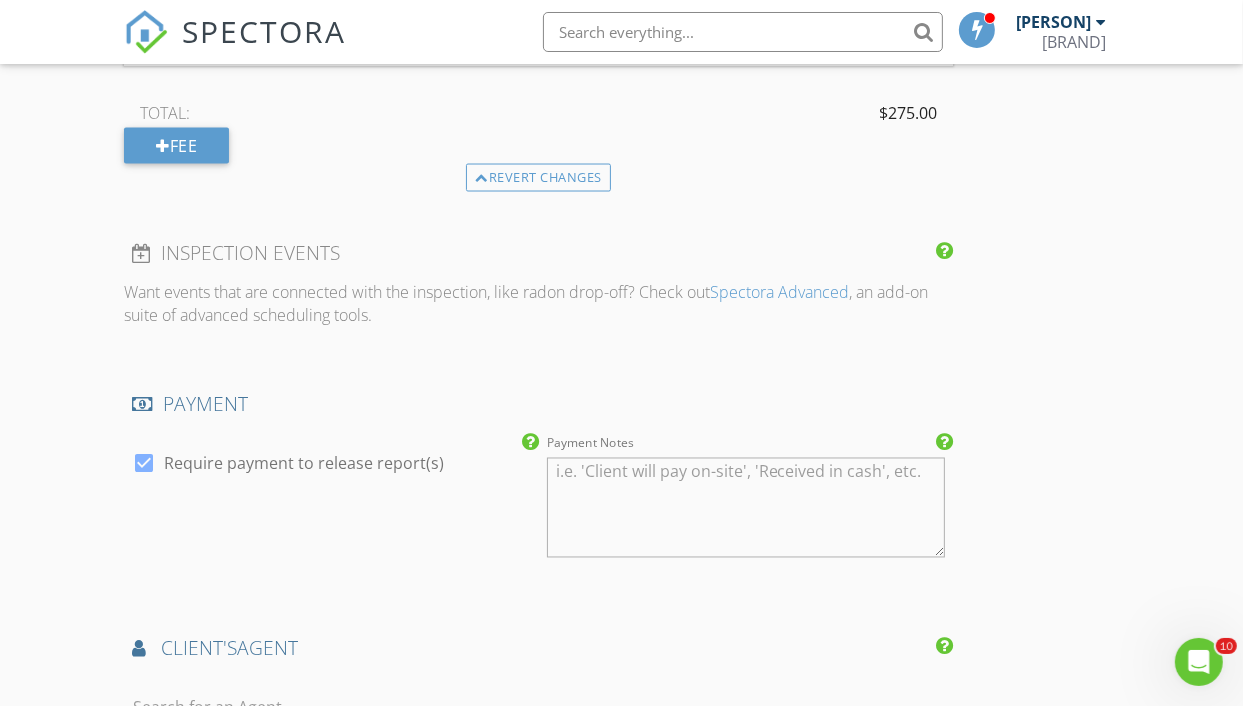 click at bounding box center [538, 712] 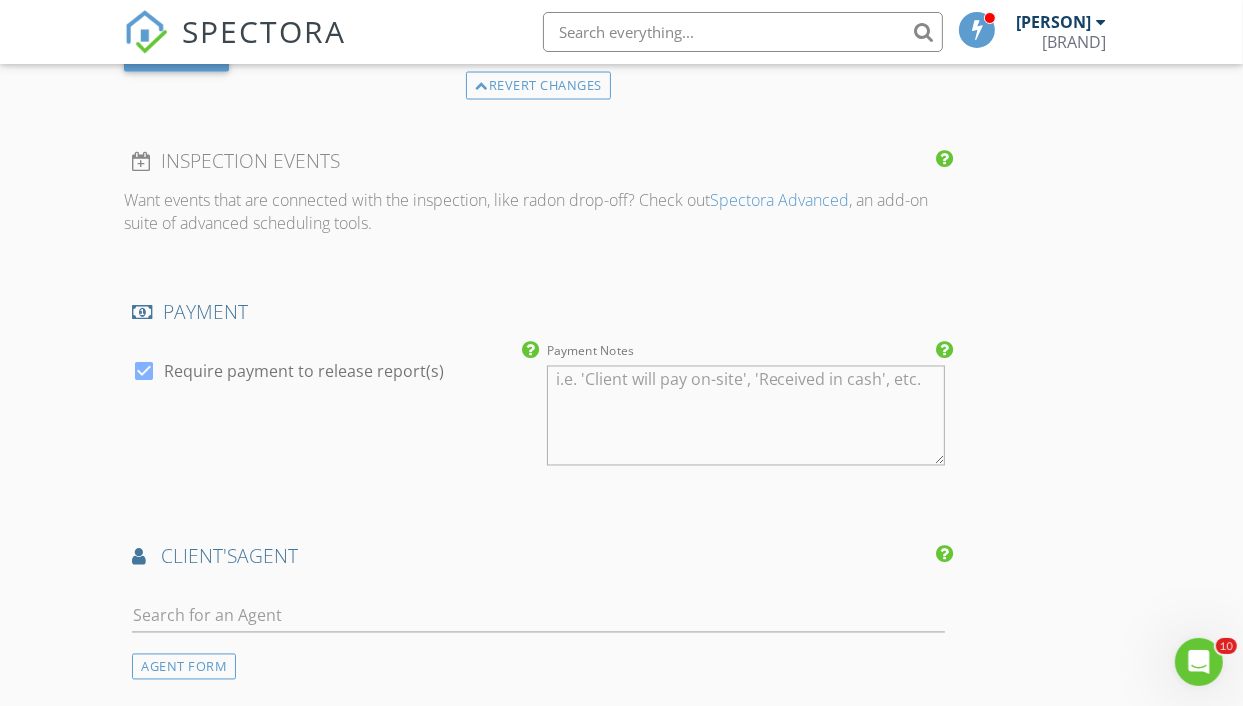 scroll, scrollTop: 3000, scrollLeft: 0, axis: vertical 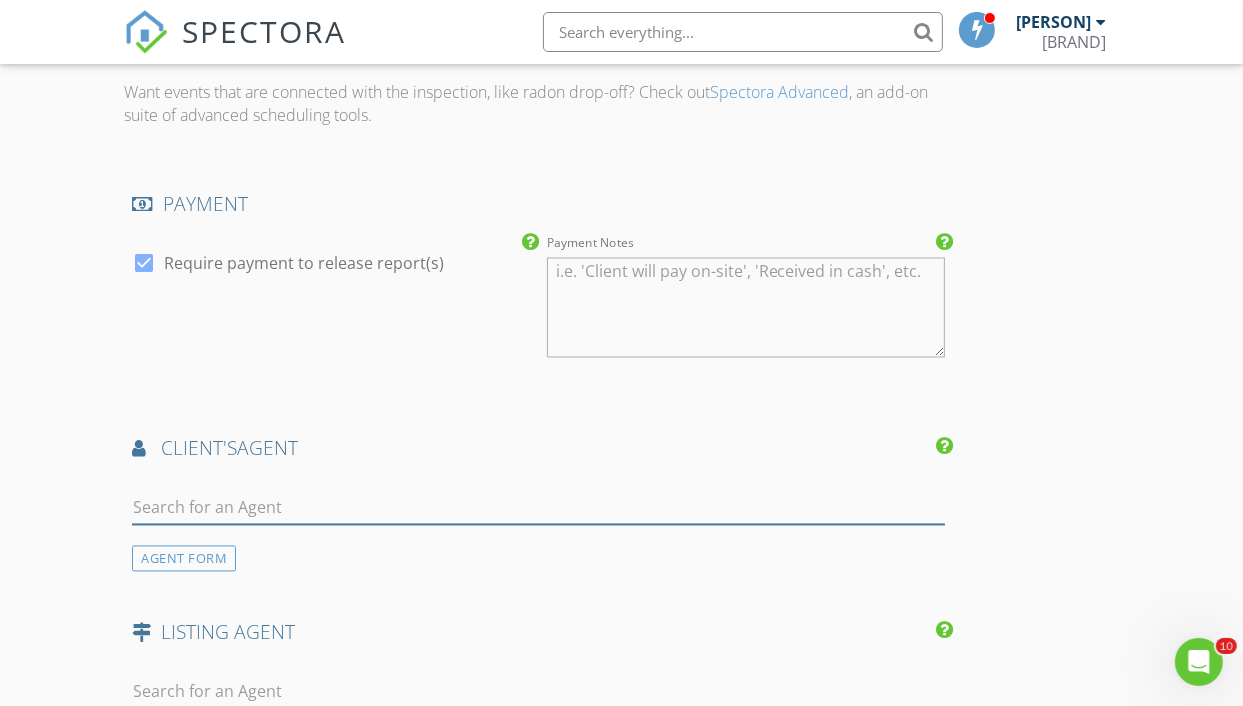 click at bounding box center (538, 508) 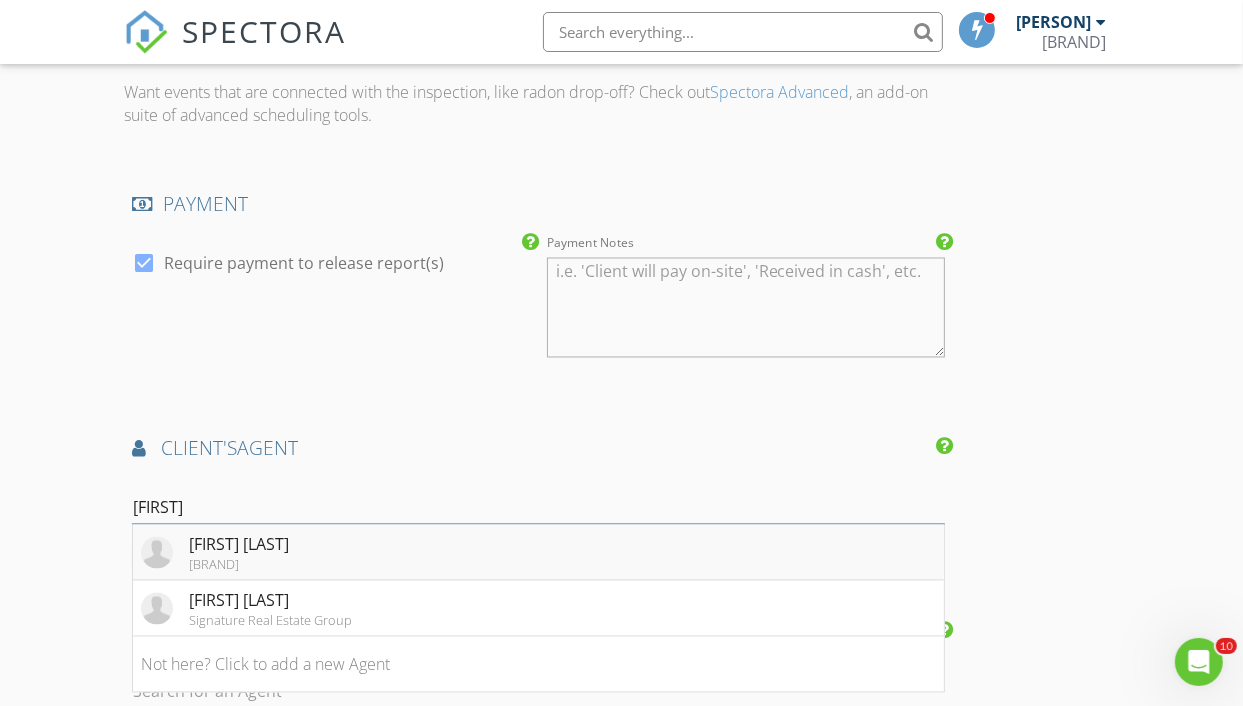 type on "gail" 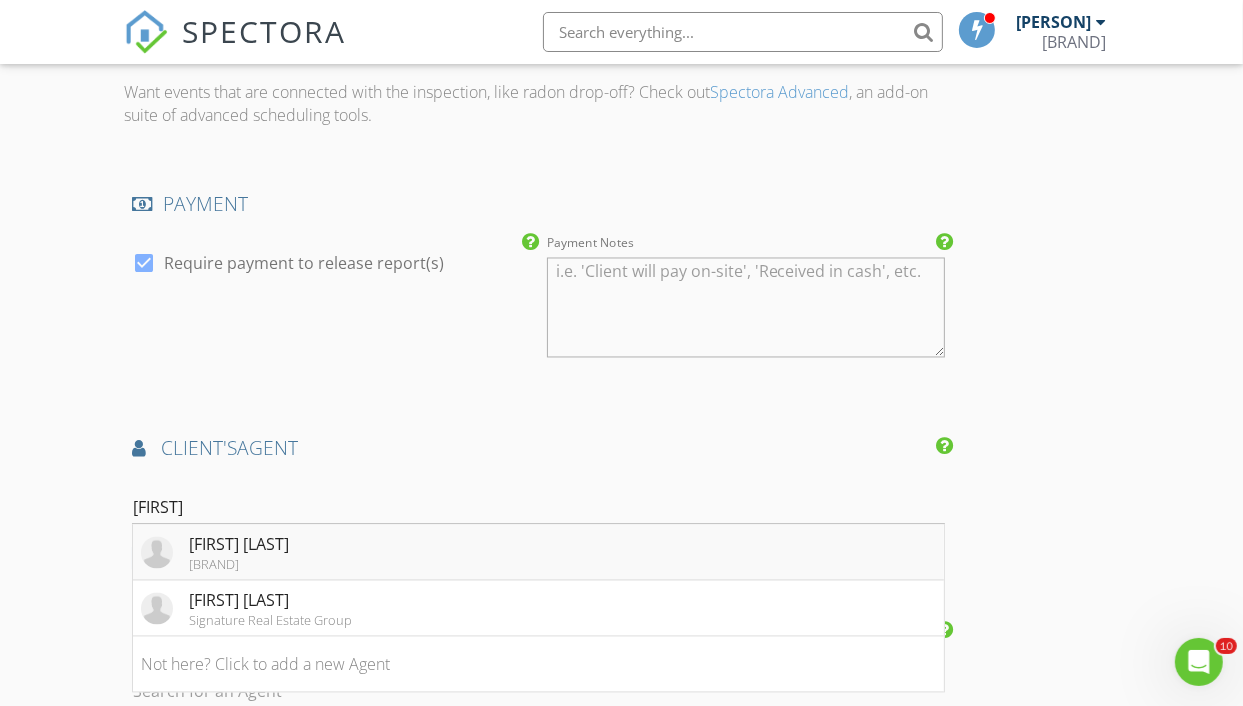 click on "Simply Vegas" at bounding box center (239, 565) 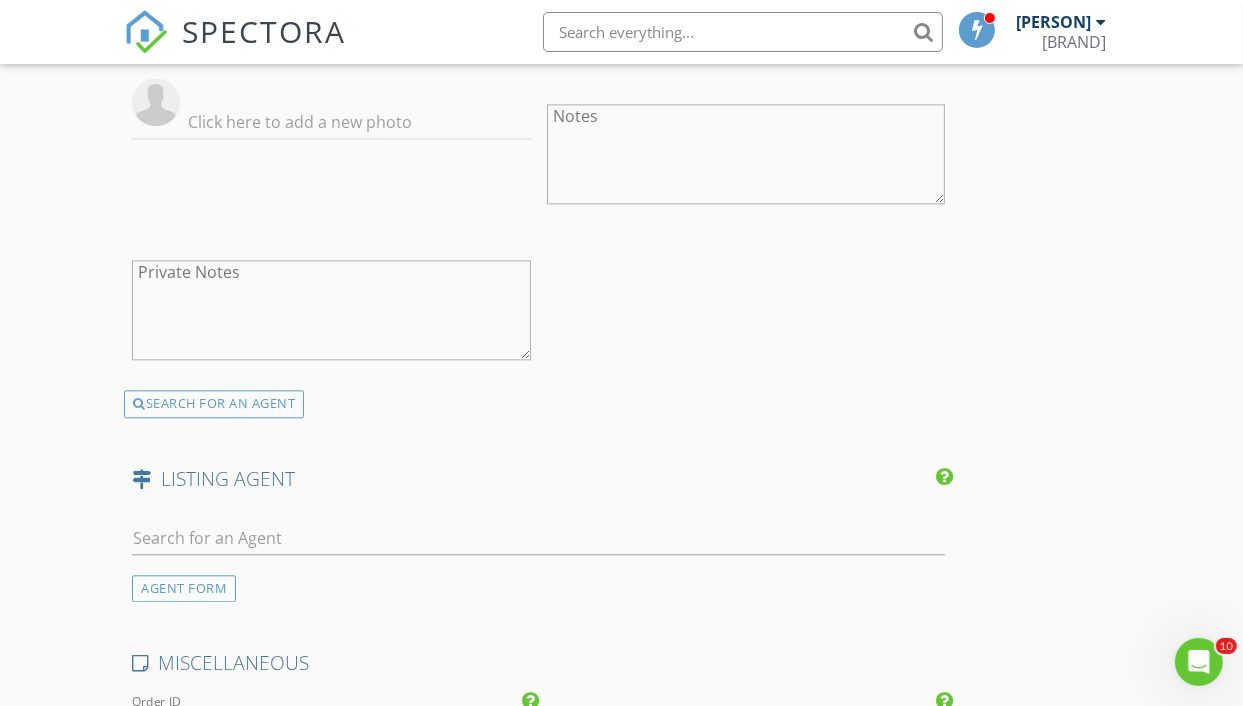 scroll, scrollTop: 3800, scrollLeft: 0, axis: vertical 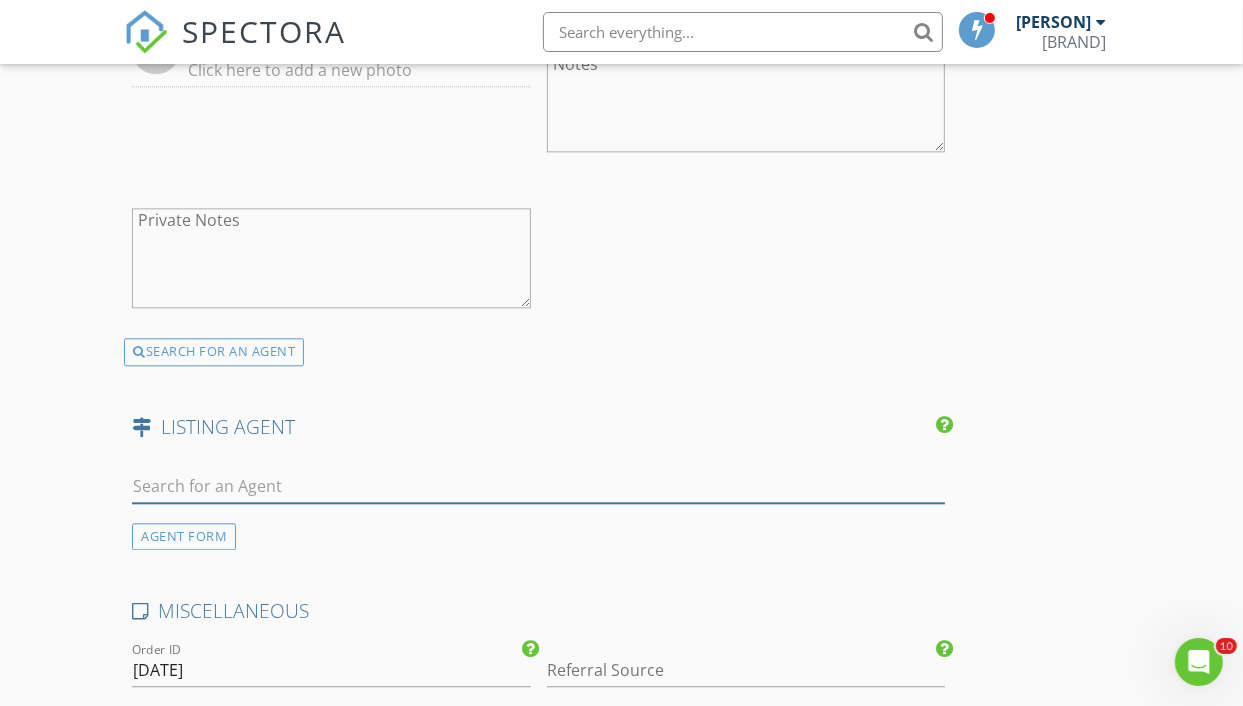 click at bounding box center (538, 486) 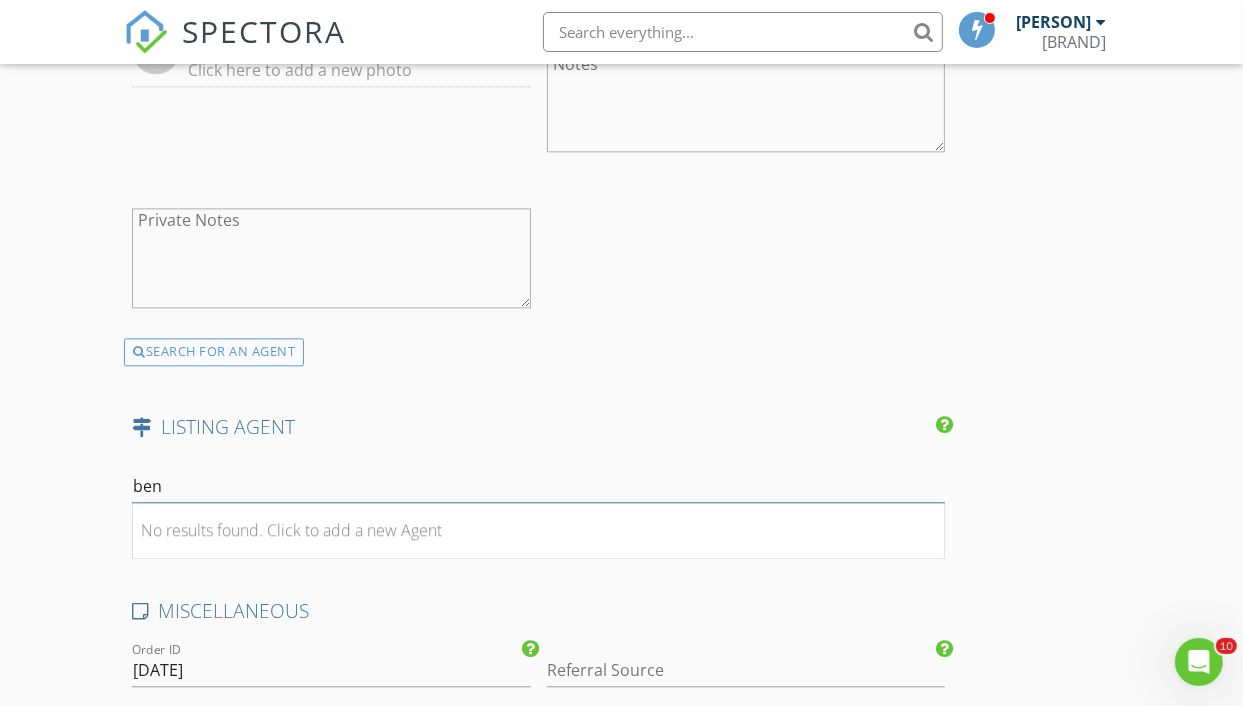 drag, startPoint x: 167, startPoint y: 476, endPoint x: 63, endPoint y: 465, distance: 104.58012 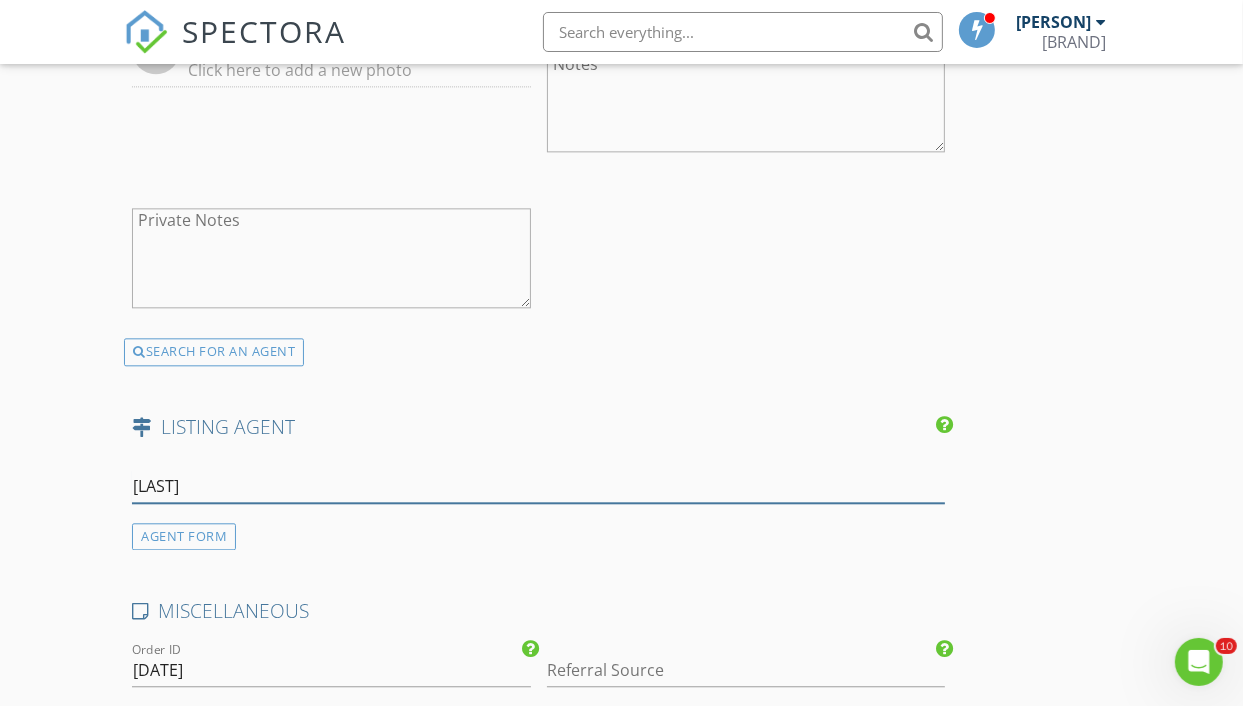 type on "correa" 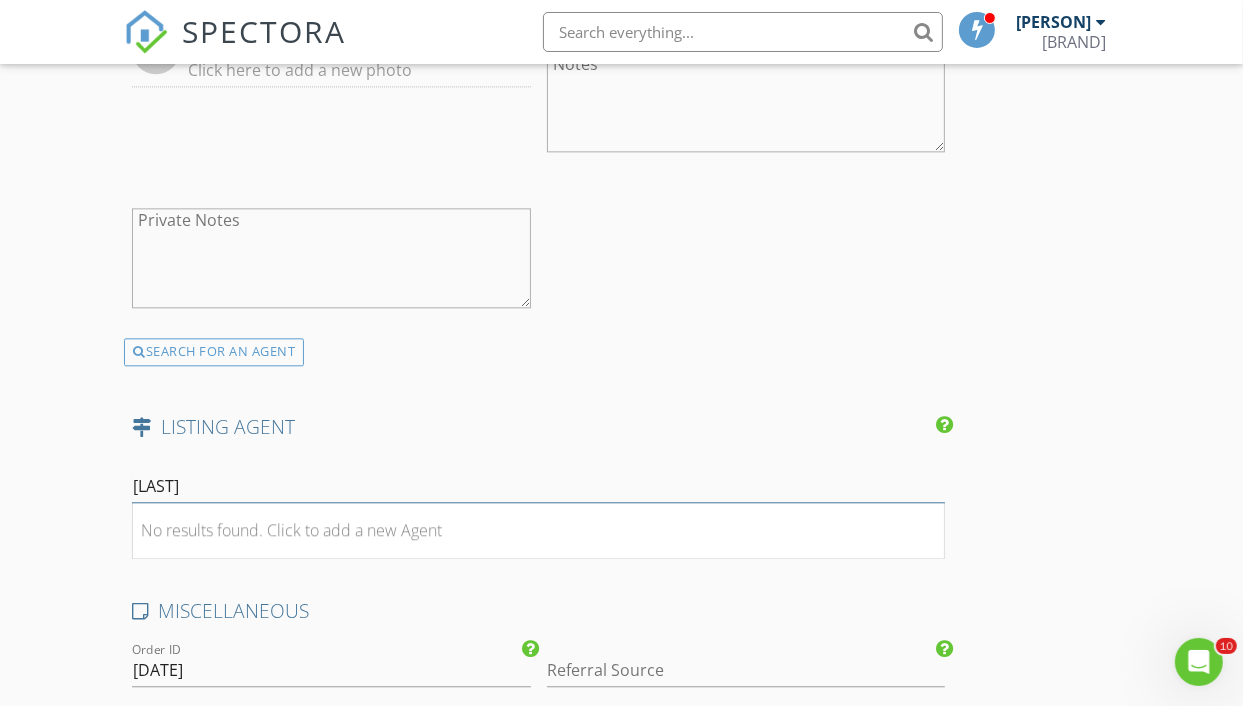 click on "correa" at bounding box center [538, 486] 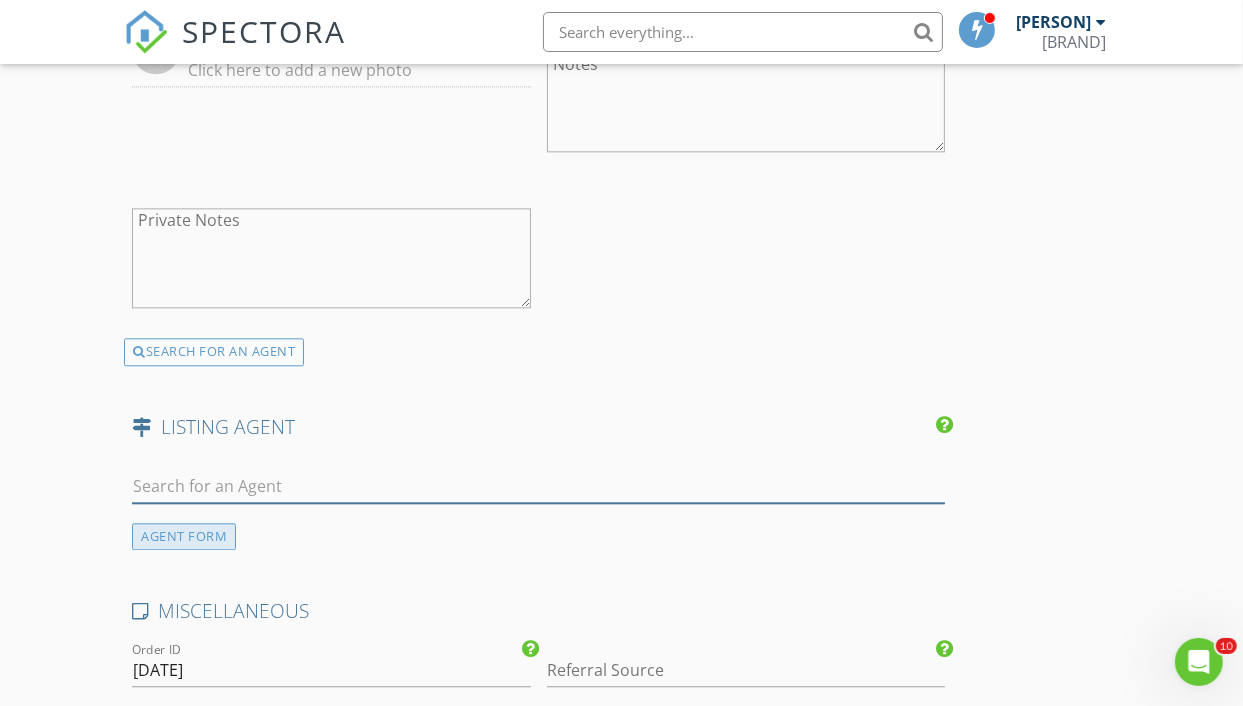 type 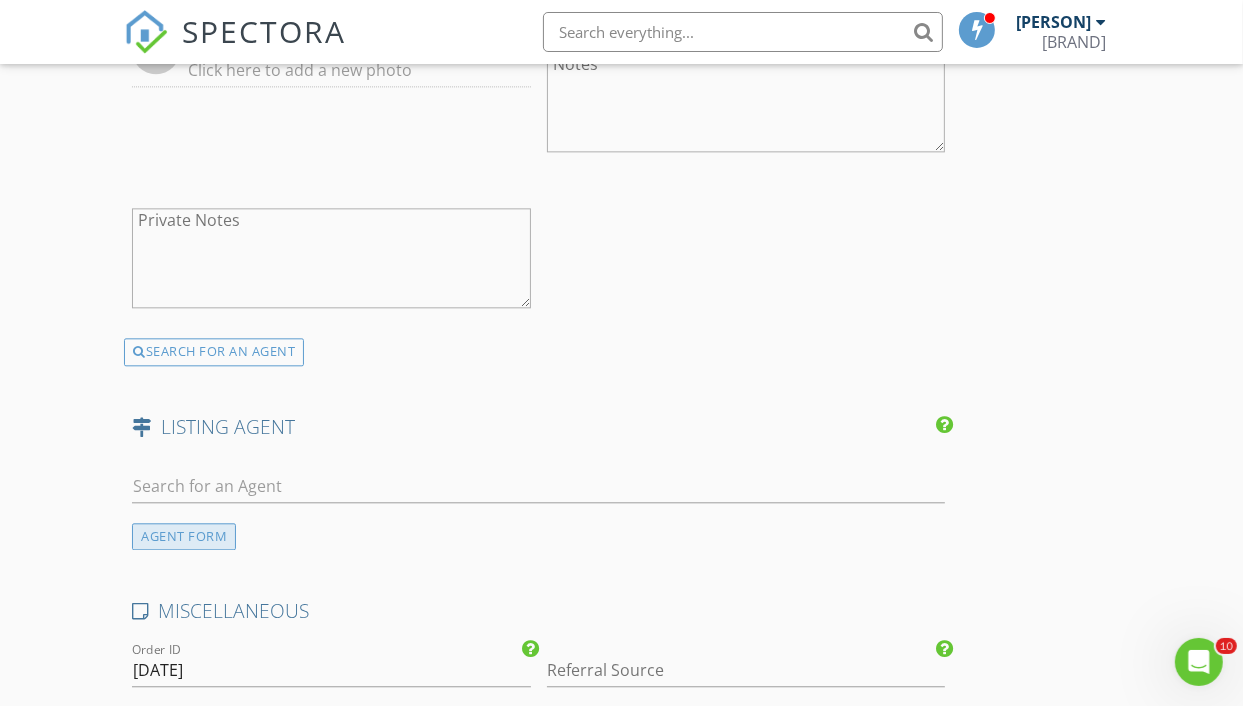 click on "AGENT FORM" at bounding box center (184, 536) 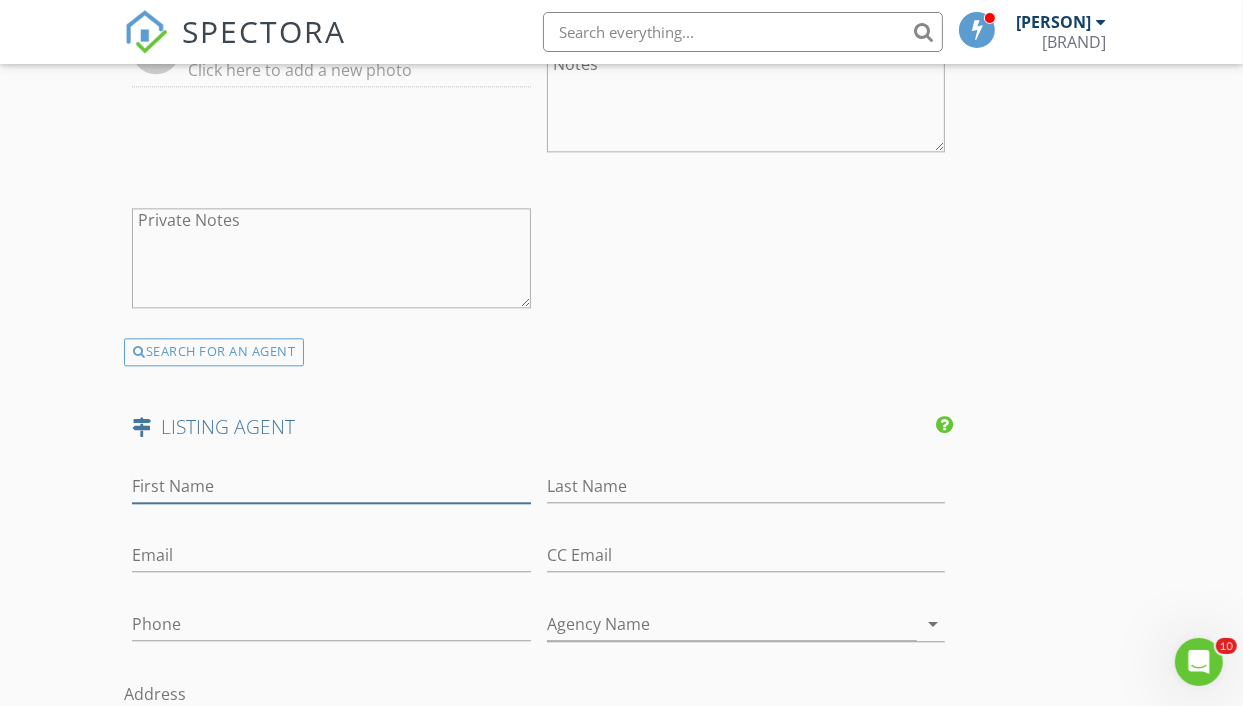 click on "First Name" at bounding box center [331, 486] 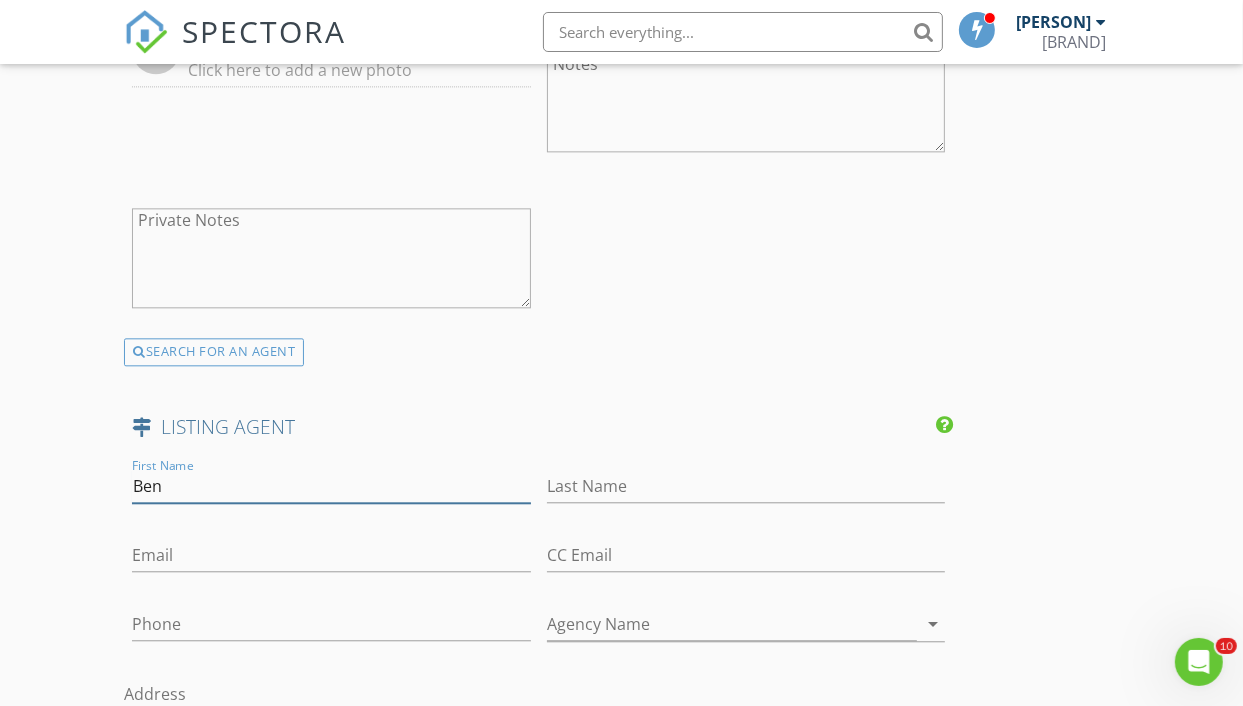 type on "Ben" 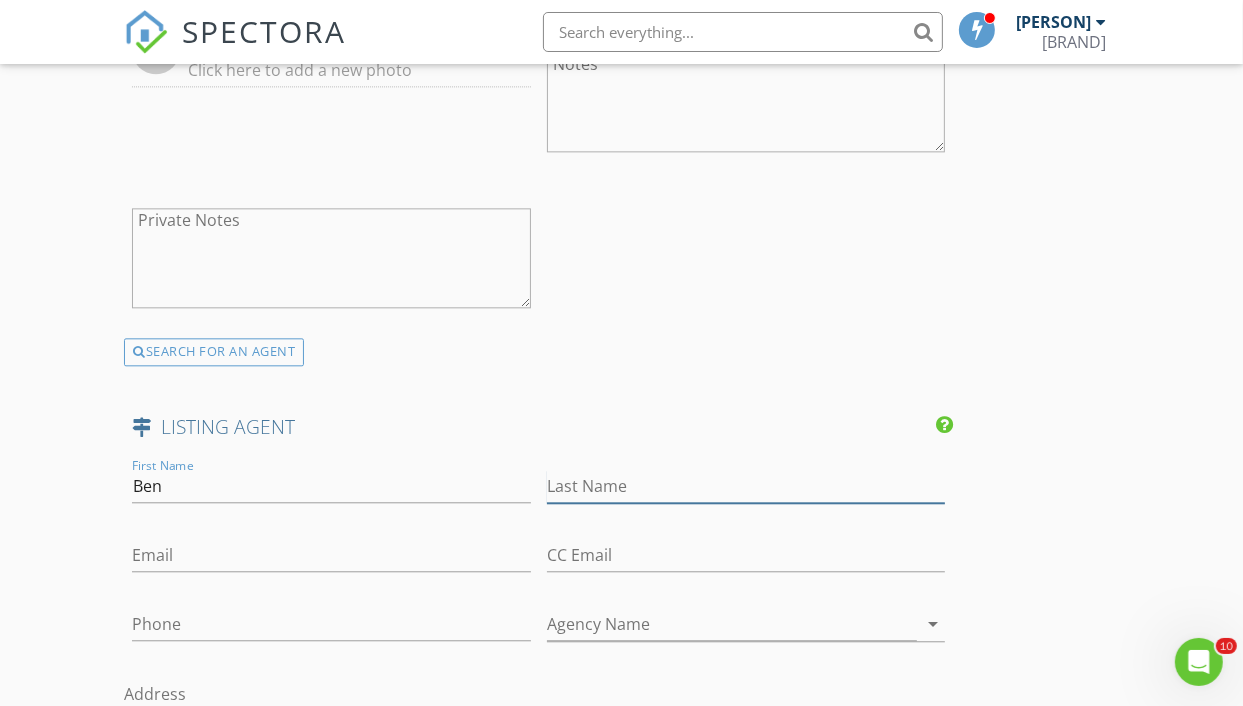 click on "Last Name" at bounding box center [746, 486] 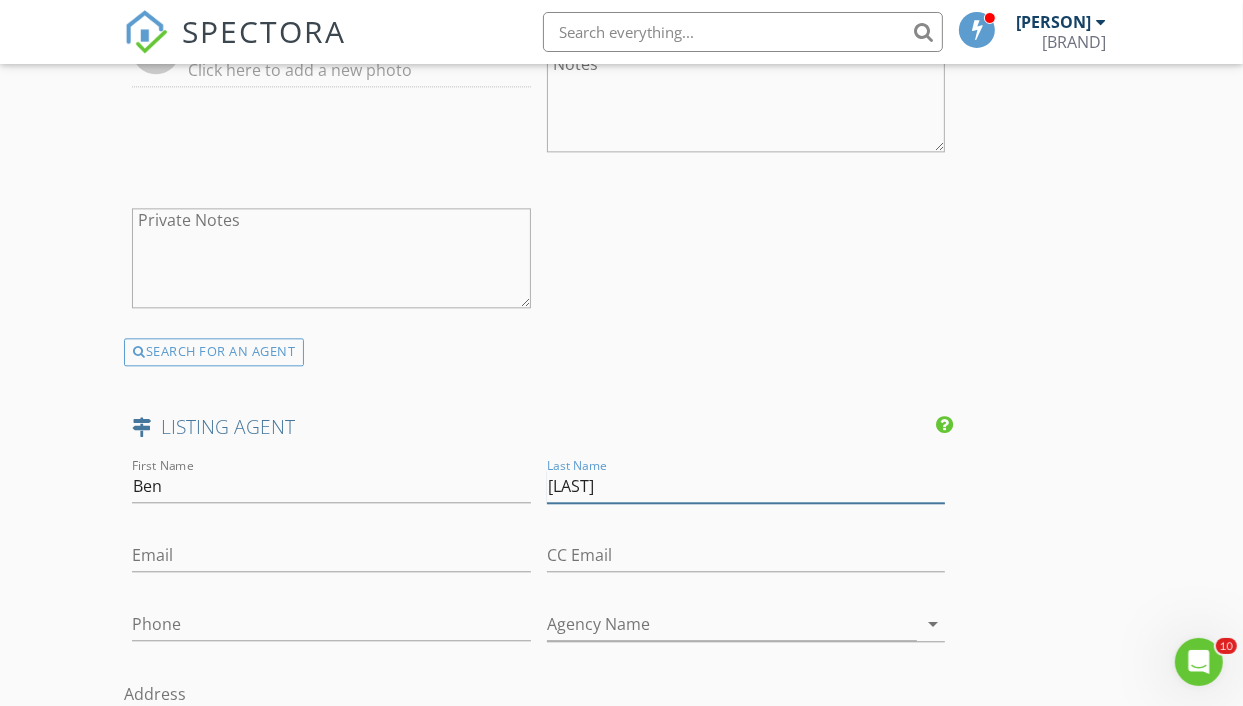type on "Correa" 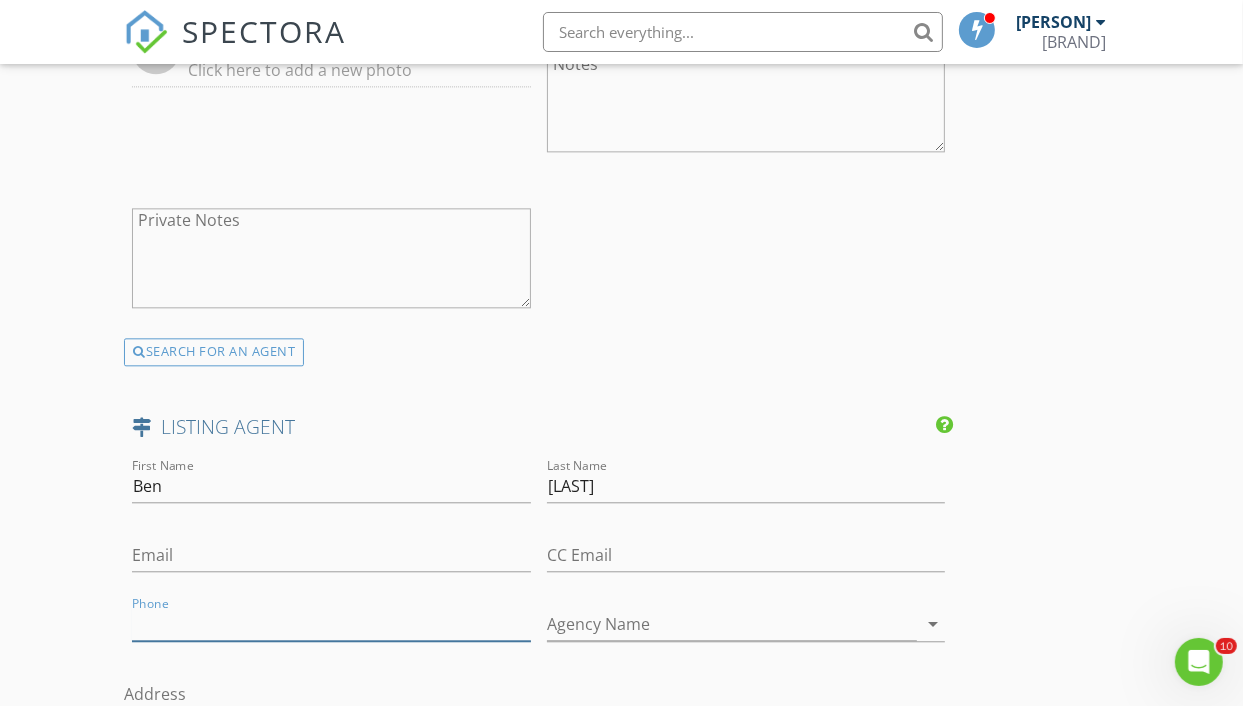 click on "Phone" at bounding box center (331, 624) 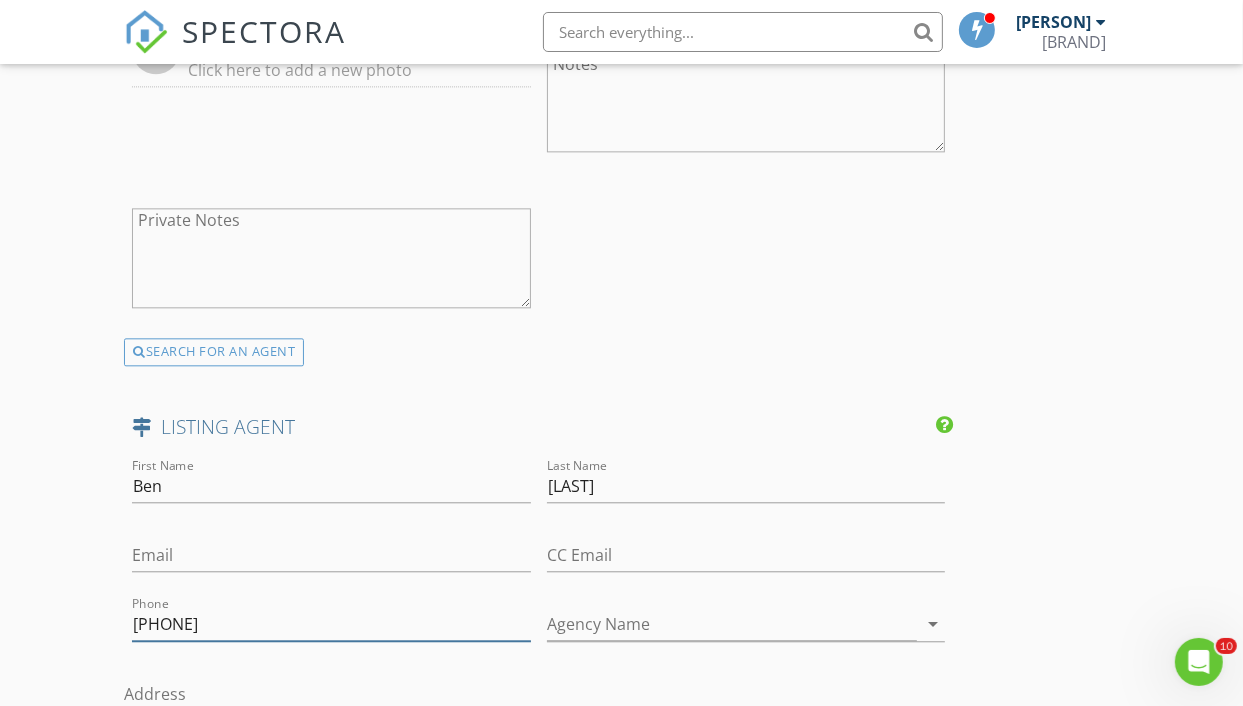 click on "702-" at bounding box center (331, 624) 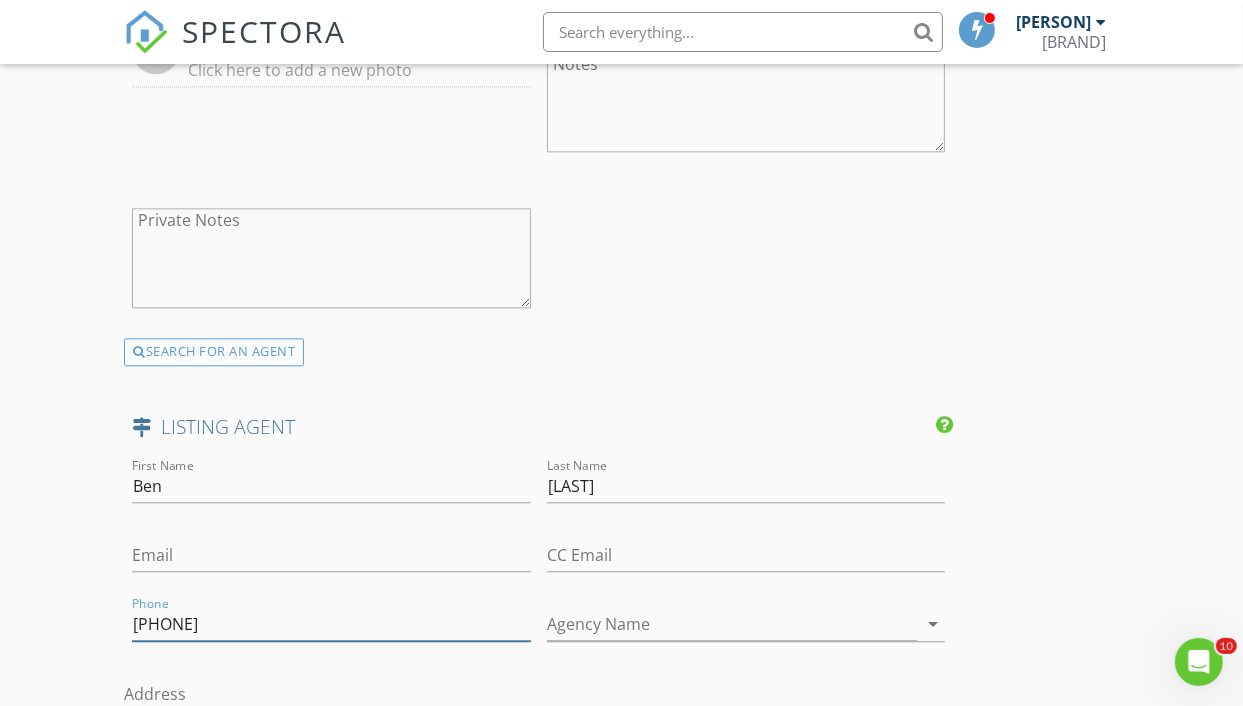 type on "[PHONE]" 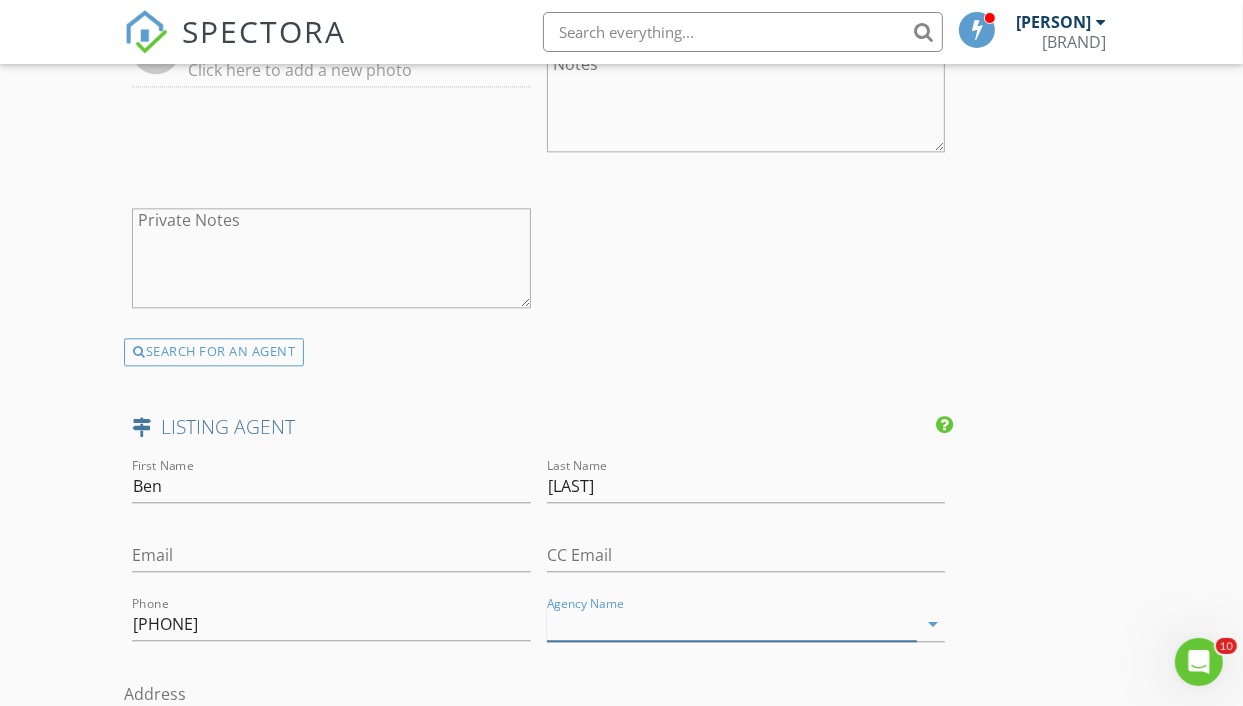 click on "Agency Name" at bounding box center [732, 624] 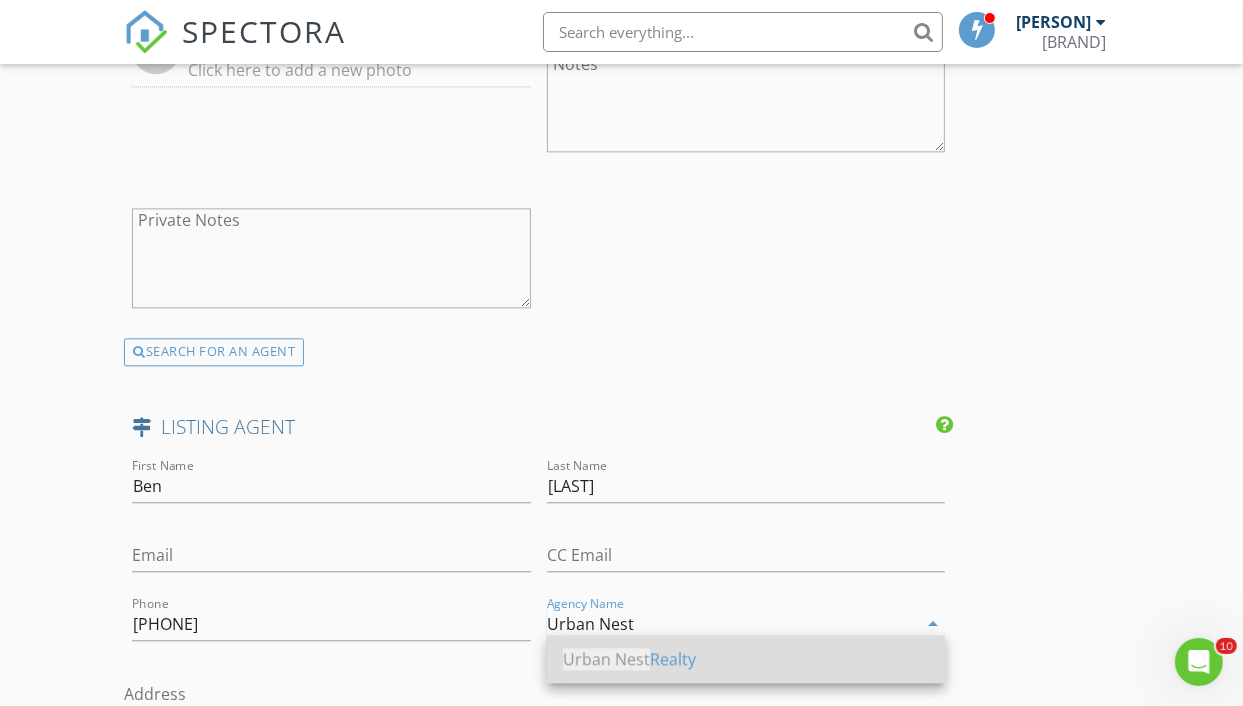 click on "Urban Nest" at bounding box center [606, 659] 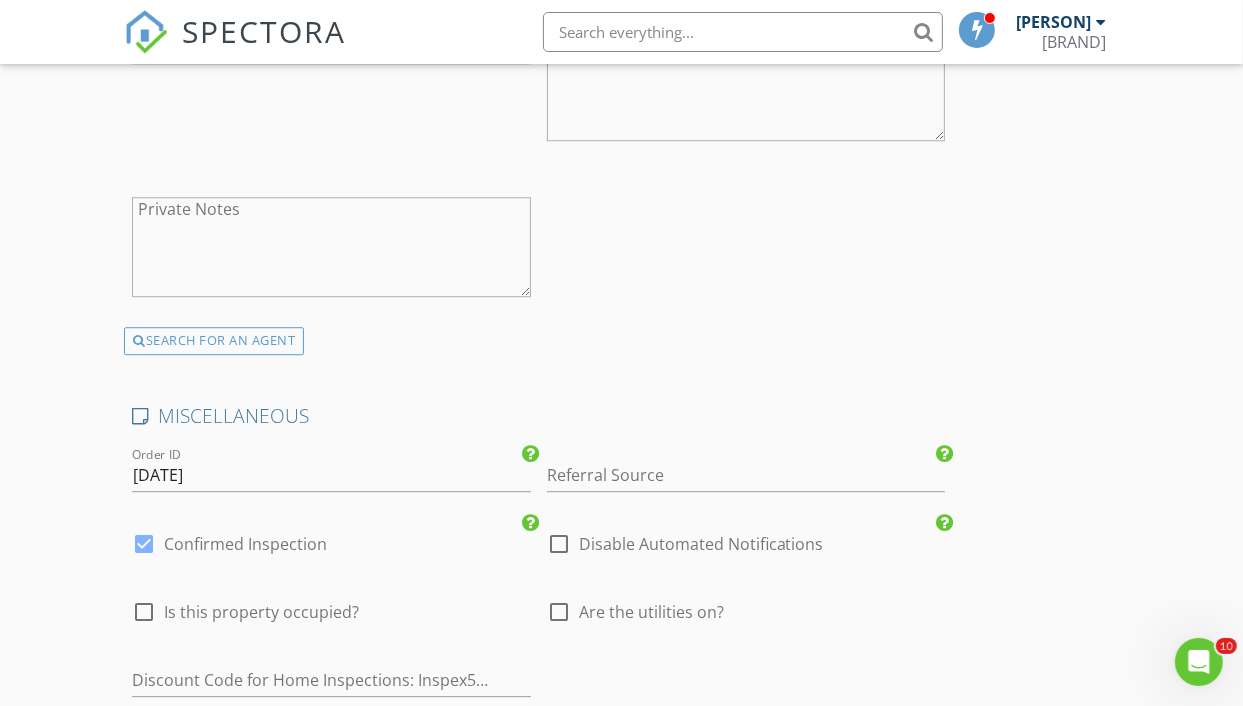 scroll, scrollTop: 4600, scrollLeft: 0, axis: vertical 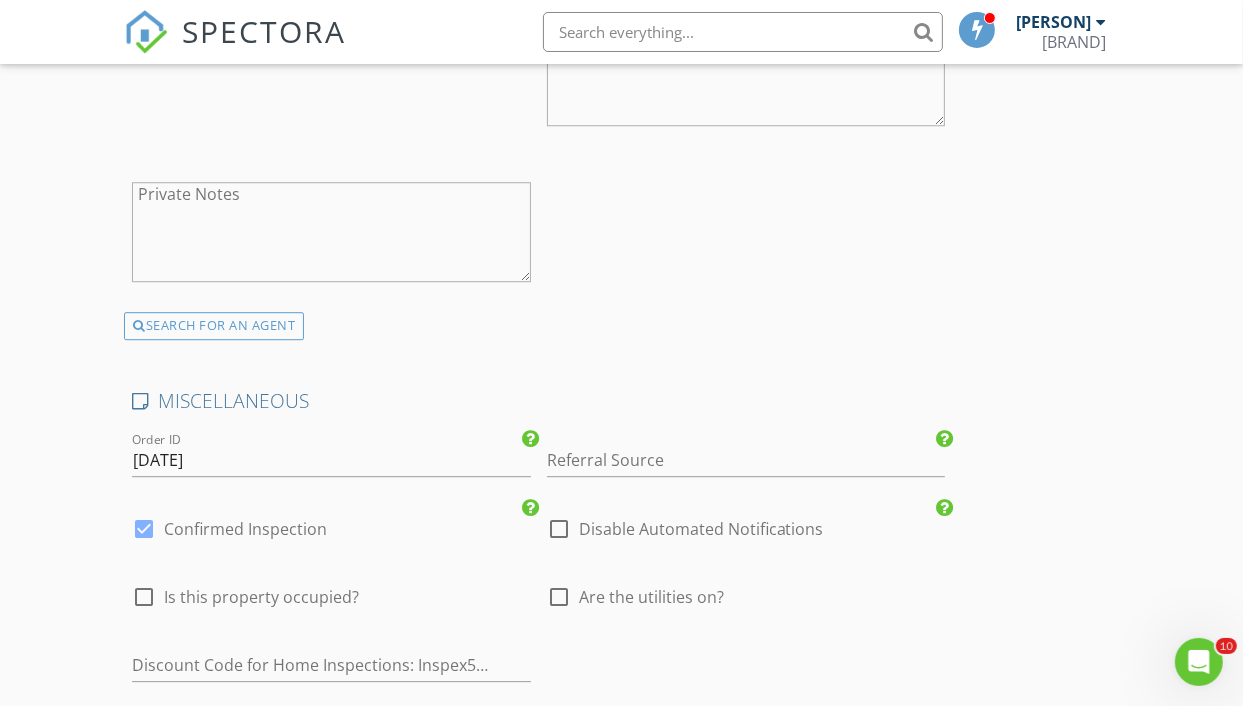 type on "Urban Nest Realty" 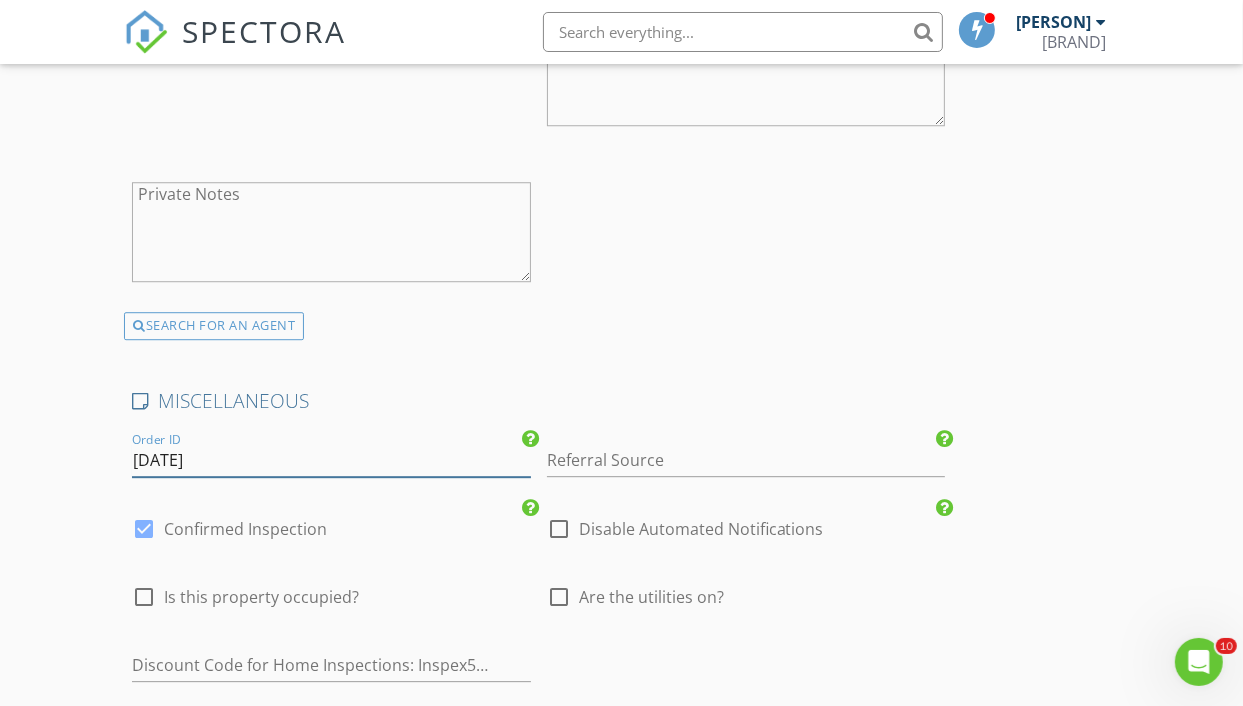 click on "20250803" at bounding box center [331, 460] 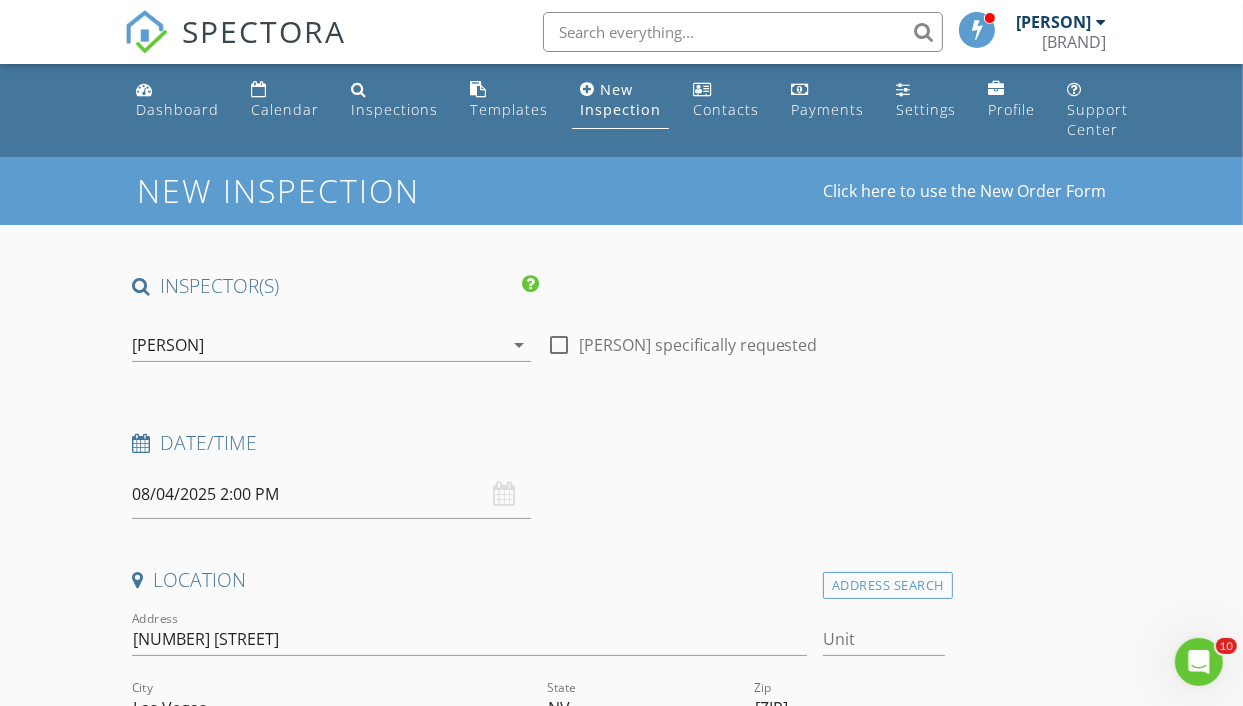 scroll, scrollTop: 100, scrollLeft: 0, axis: vertical 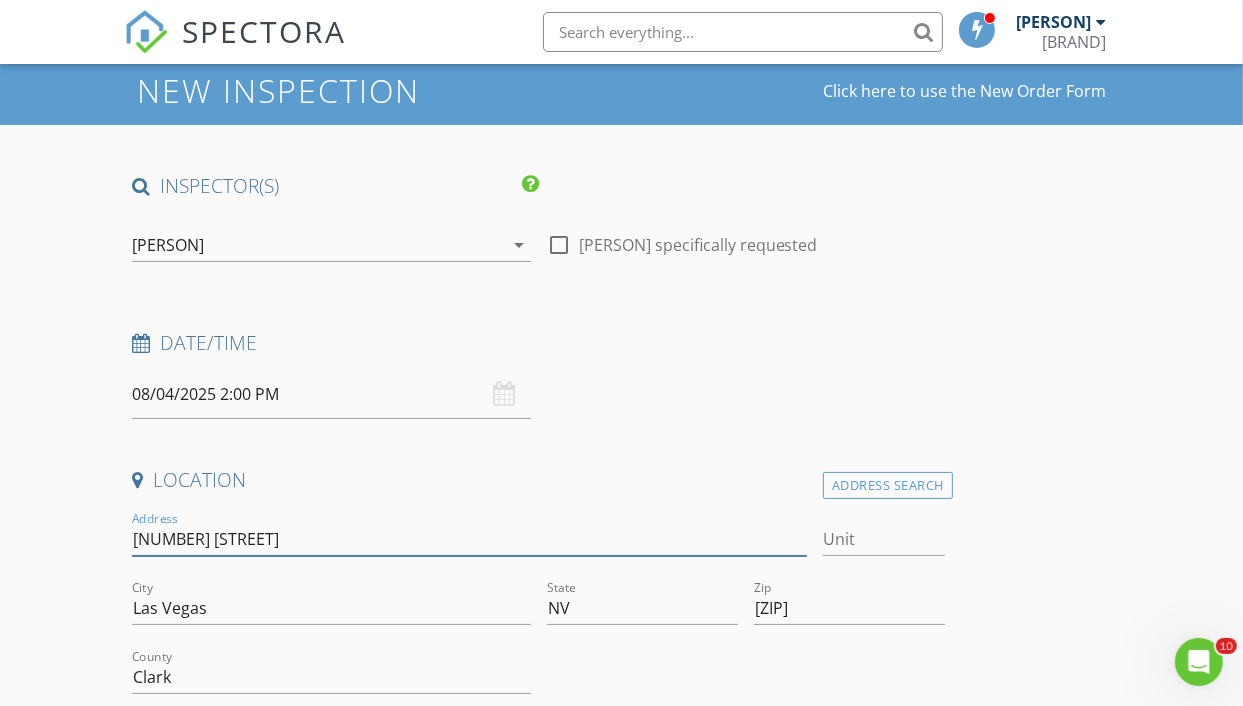 drag, startPoint x: 136, startPoint y: 538, endPoint x: 252, endPoint y: 539, distance: 116.00431 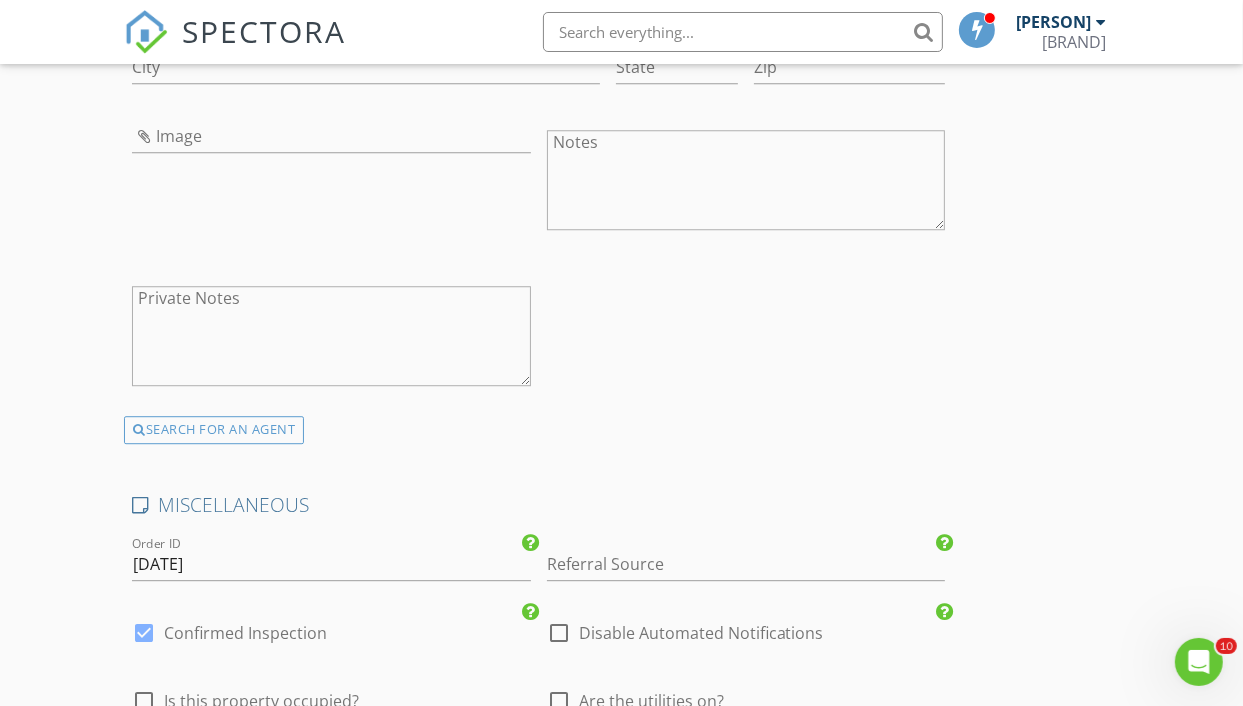 scroll, scrollTop: 4600, scrollLeft: 0, axis: vertical 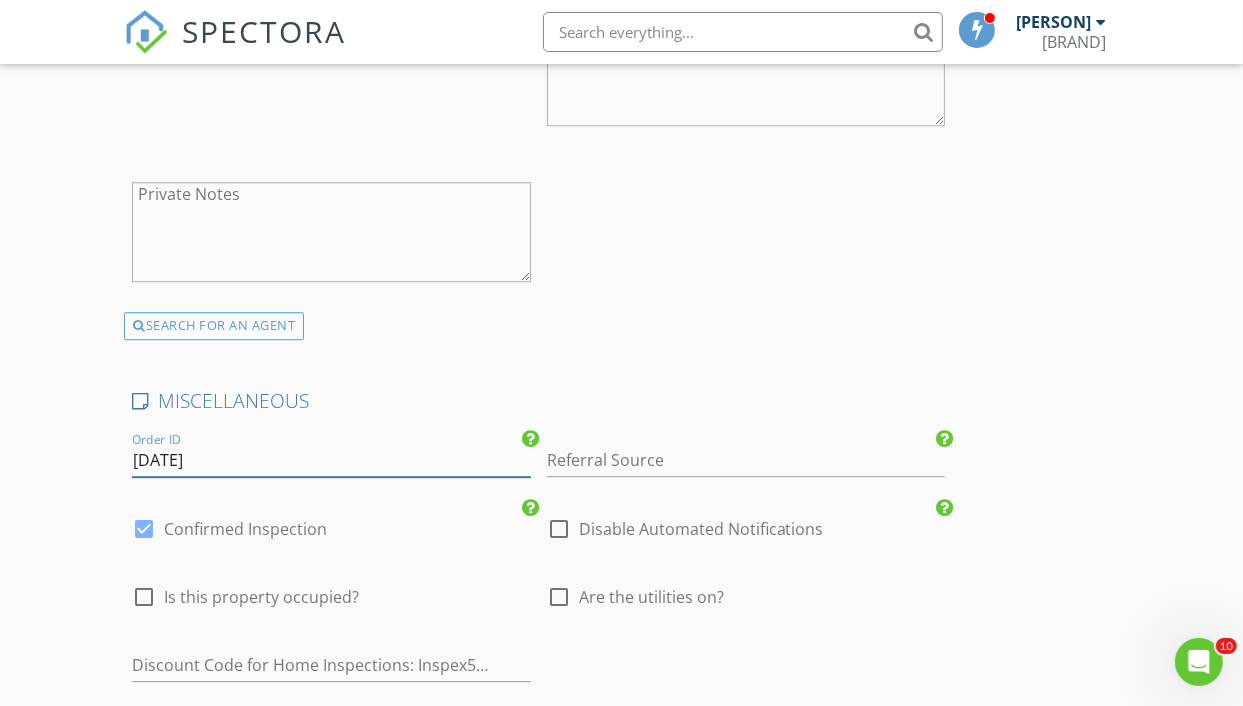 click on "20250803" at bounding box center [331, 460] 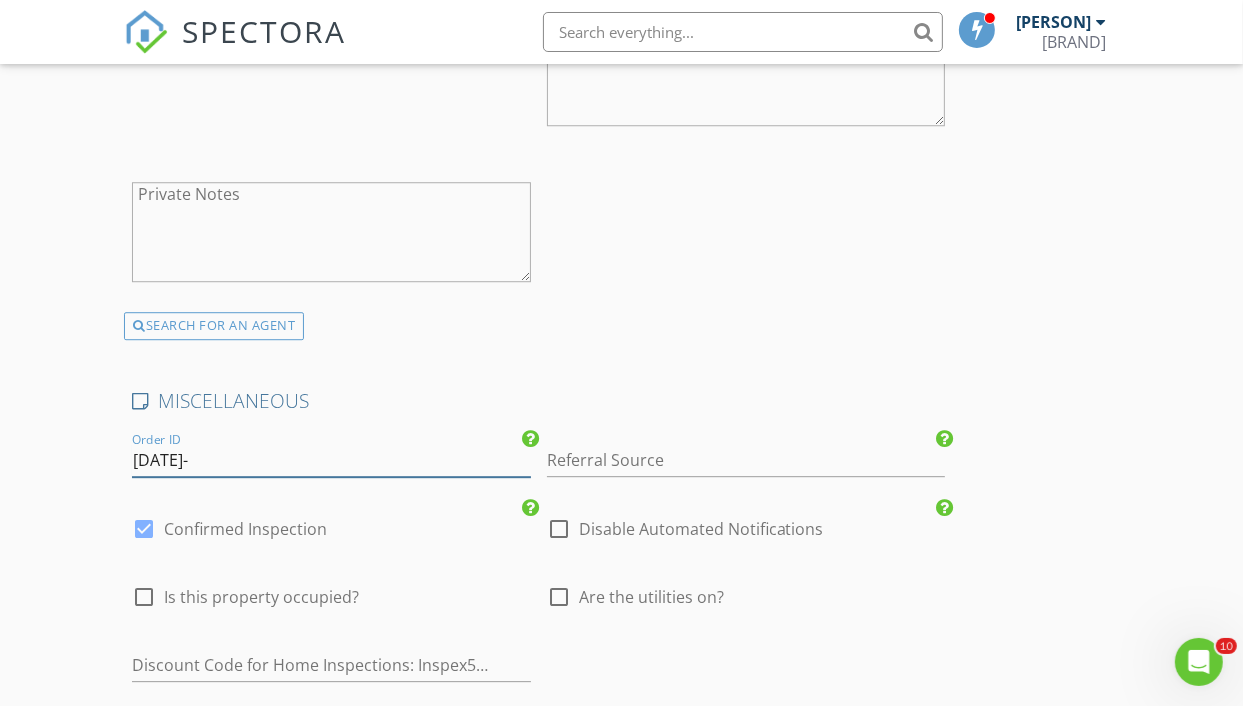 paste on "9540 Eagle Valley" 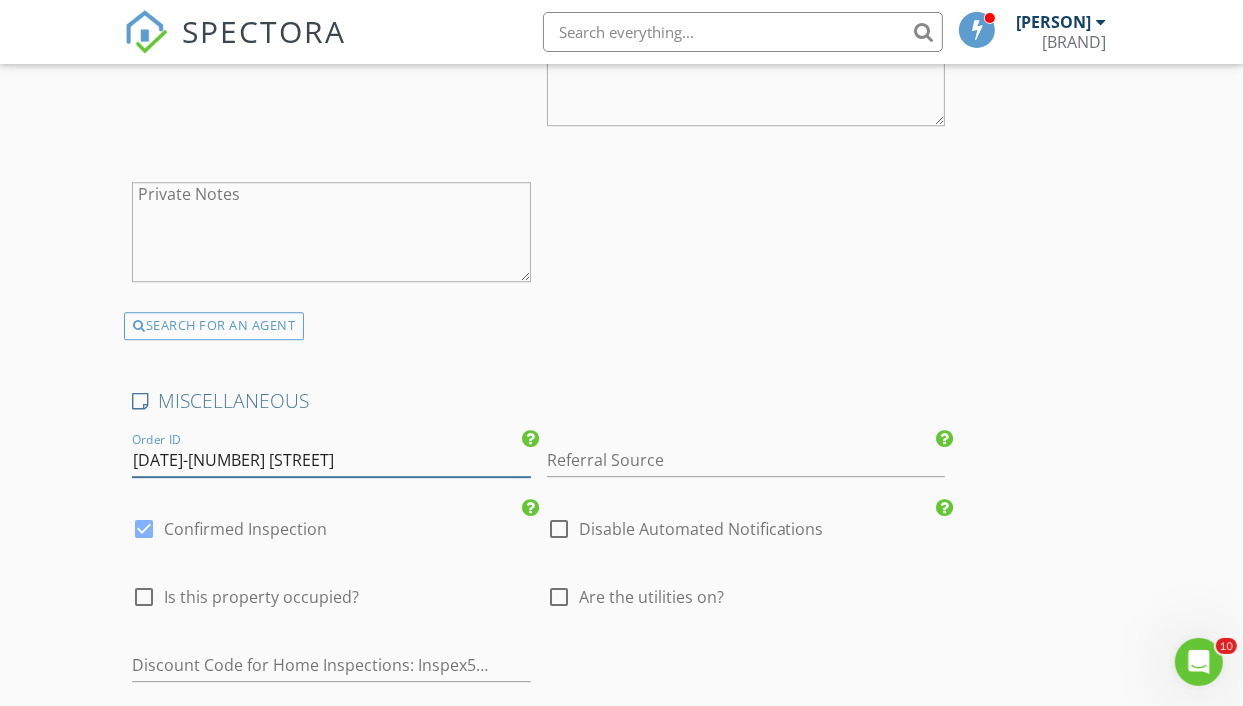 click on "20250804-9540 Eagle Valley" at bounding box center (331, 460) 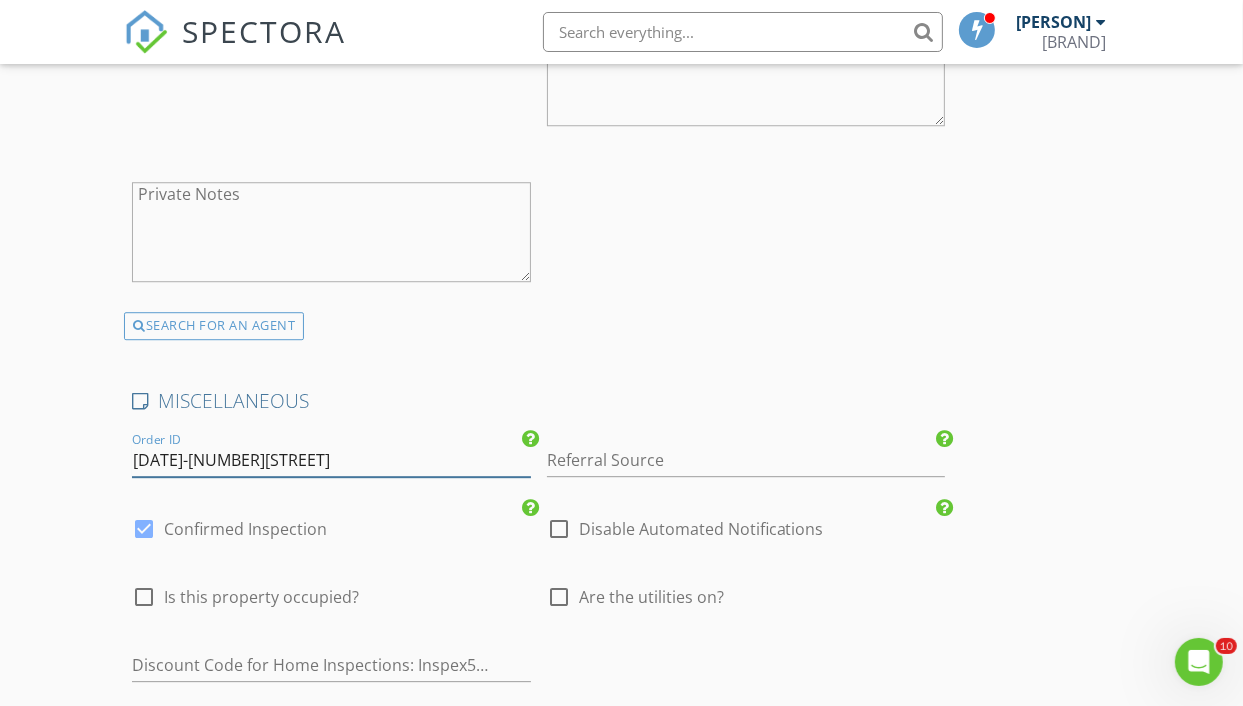 click on "20250804-9540Eagle Valley" at bounding box center [331, 460] 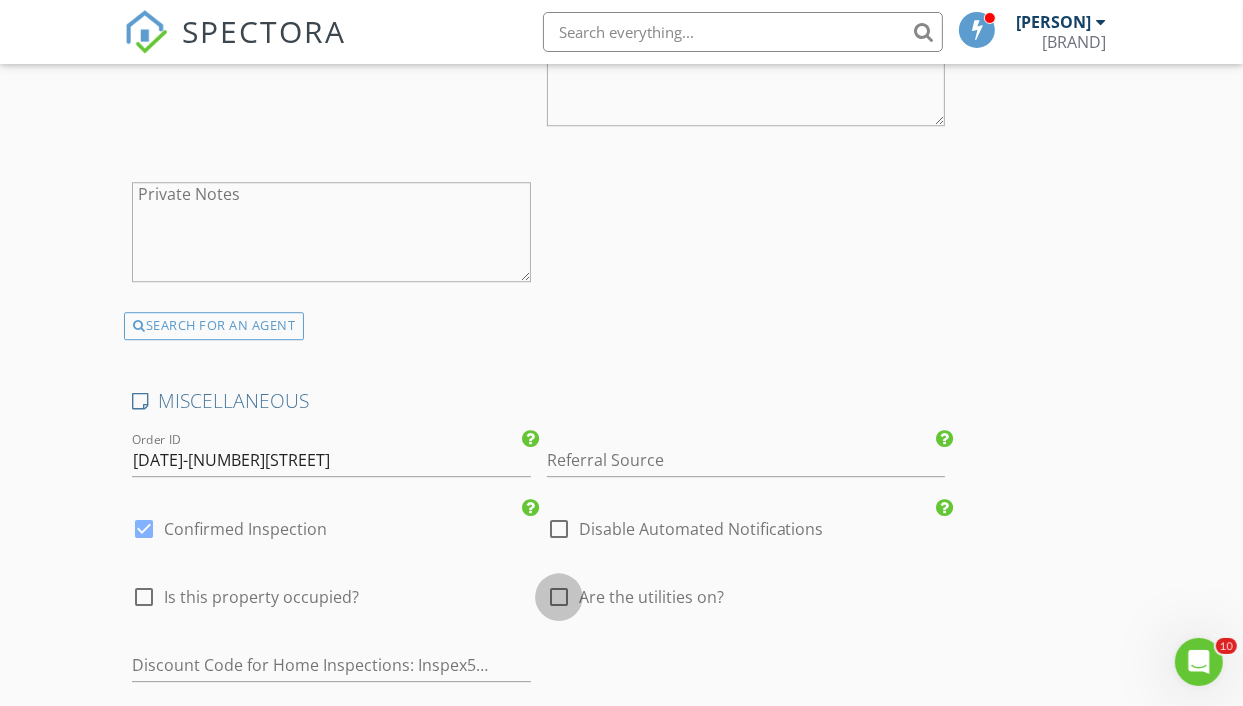 click at bounding box center (559, 597) 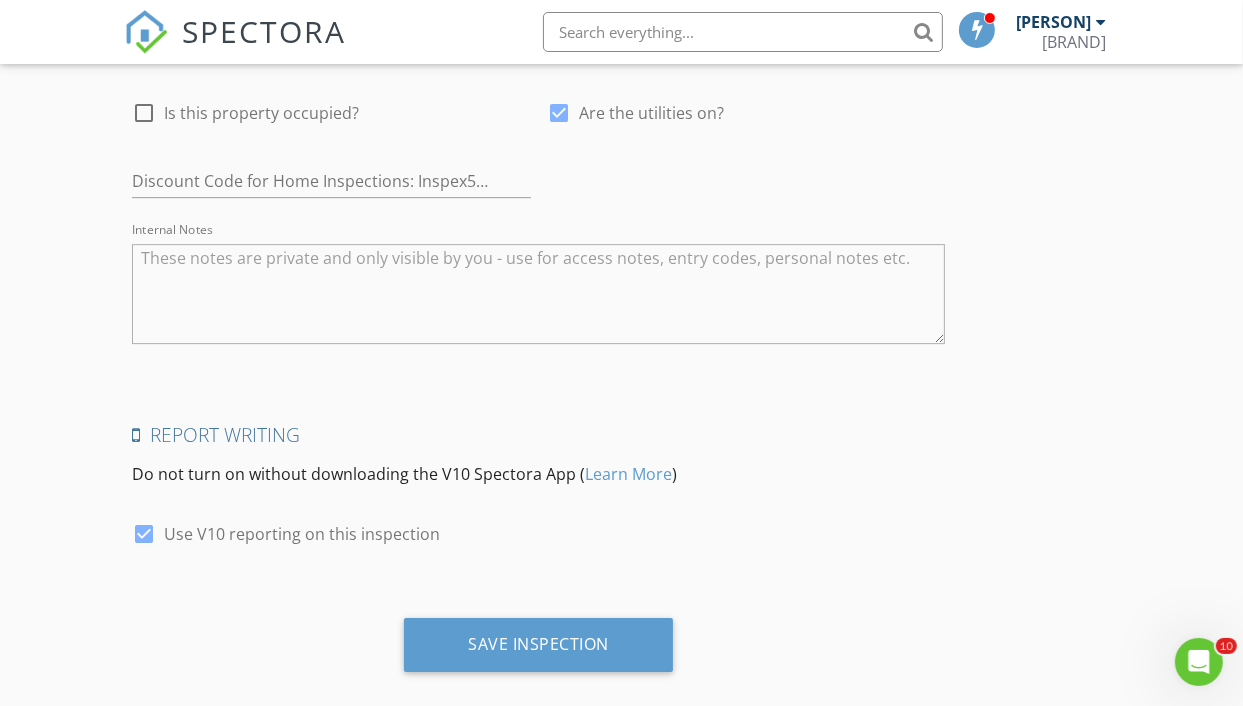 scroll, scrollTop: 5100, scrollLeft: 0, axis: vertical 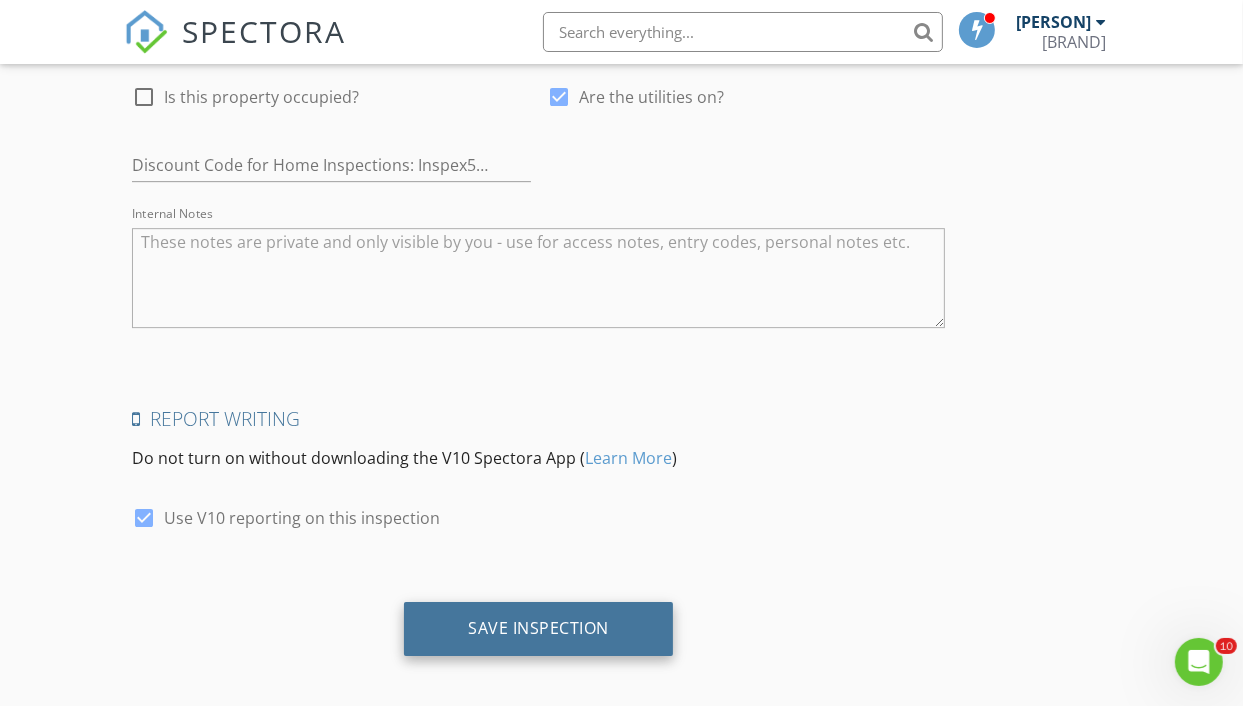 click on "Save Inspection" at bounding box center [538, 628] 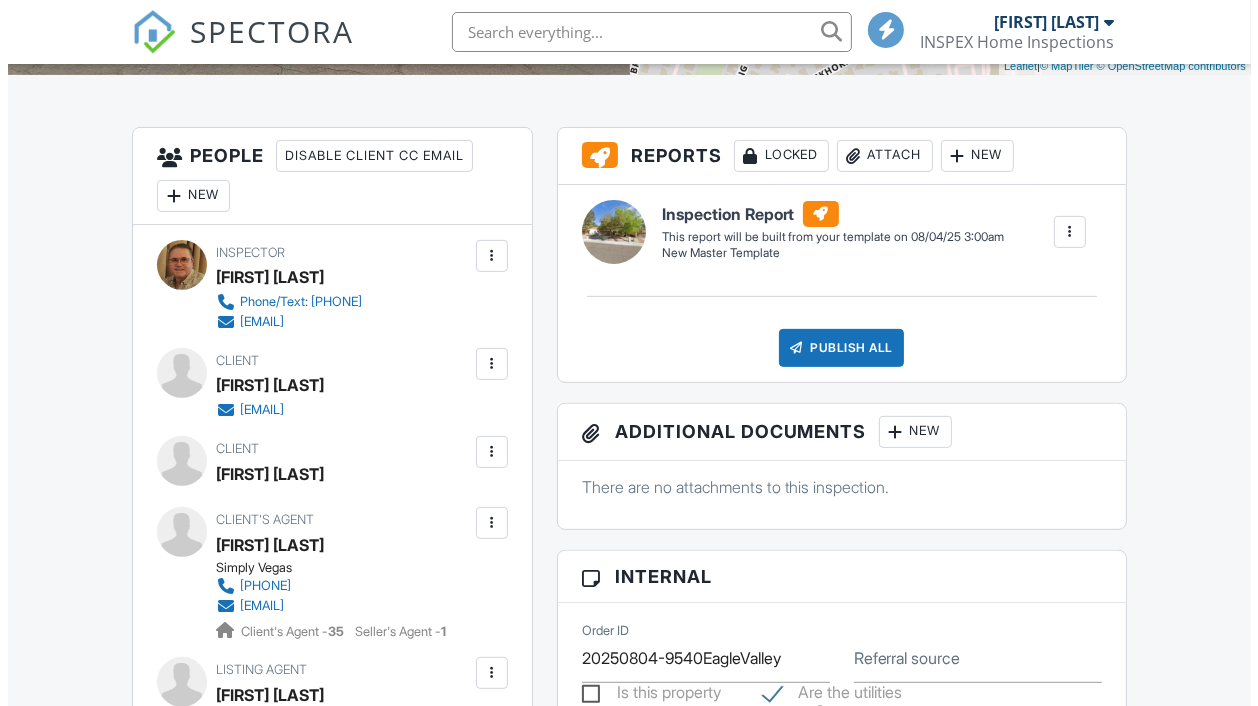 scroll, scrollTop: 500, scrollLeft: 0, axis: vertical 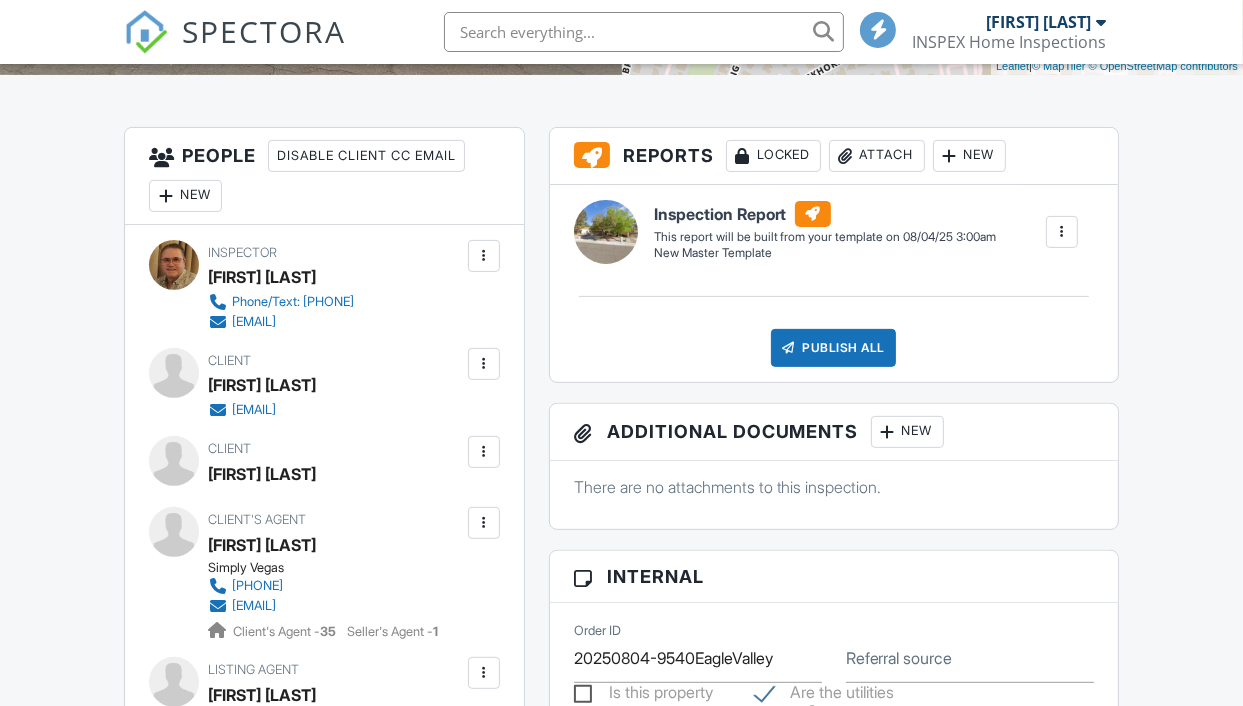 click at bounding box center [484, 364] 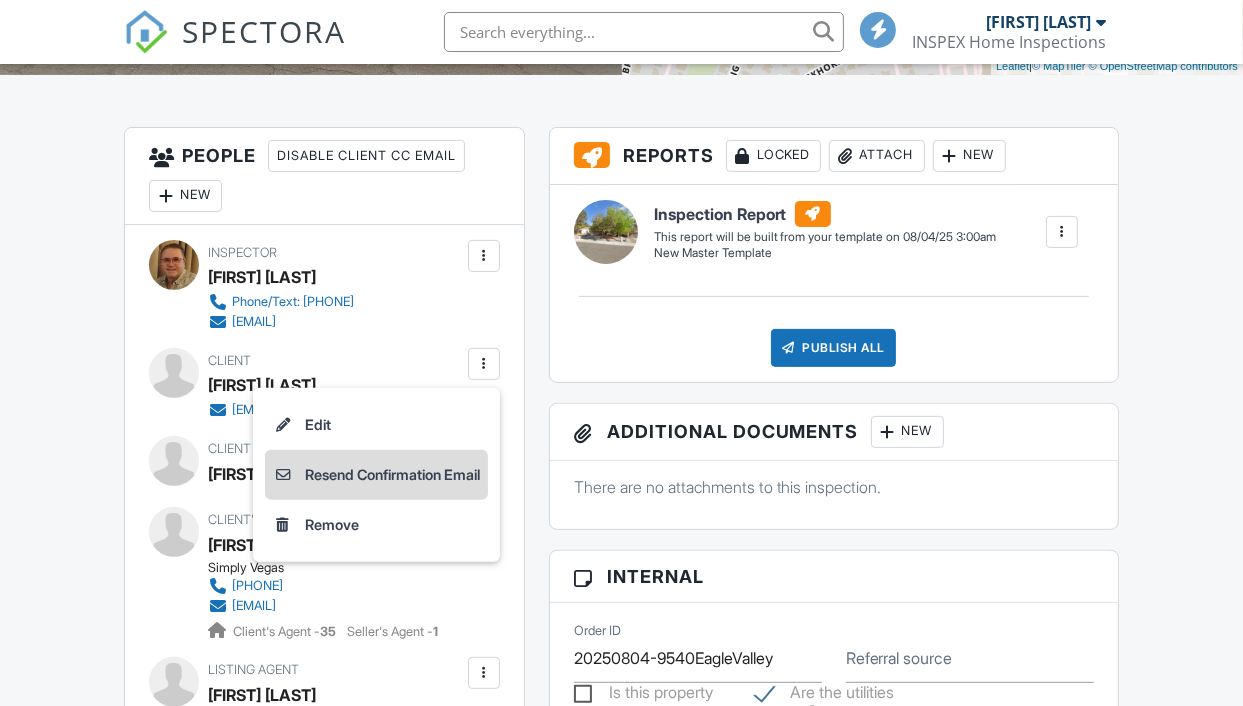 click on "Resend Confirmation Email" at bounding box center [376, 475] 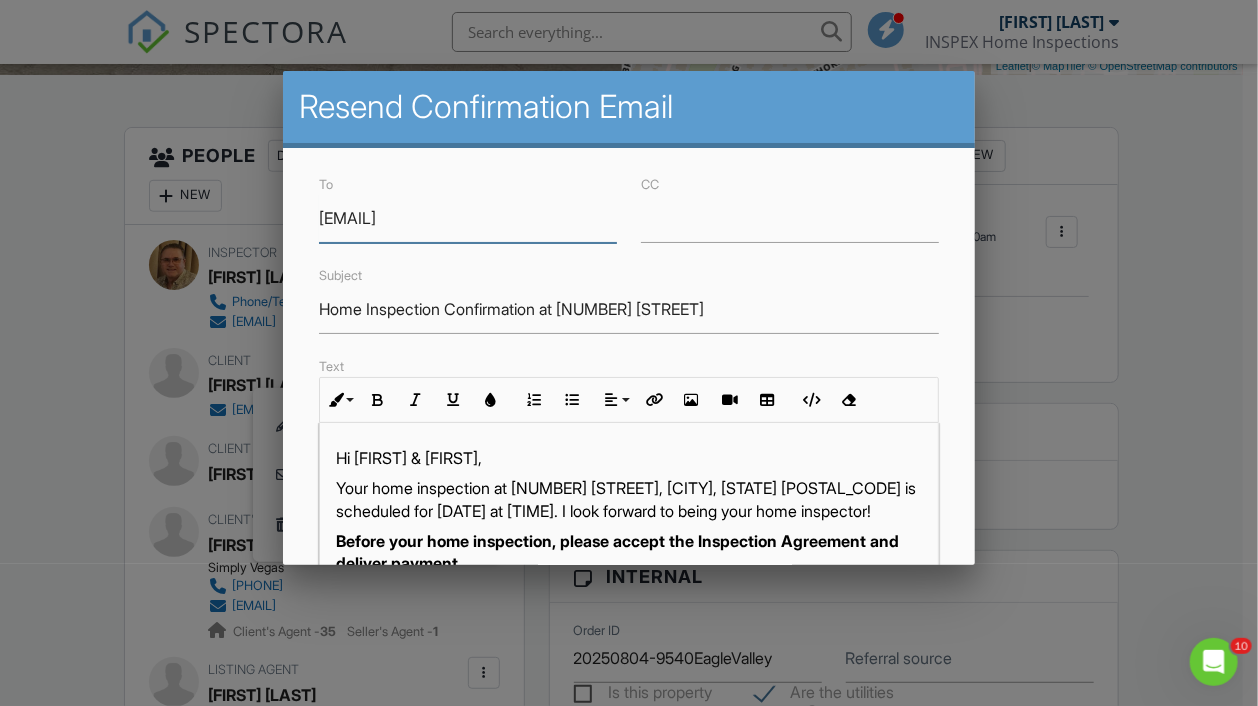scroll, scrollTop: 0, scrollLeft: 0, axis: both 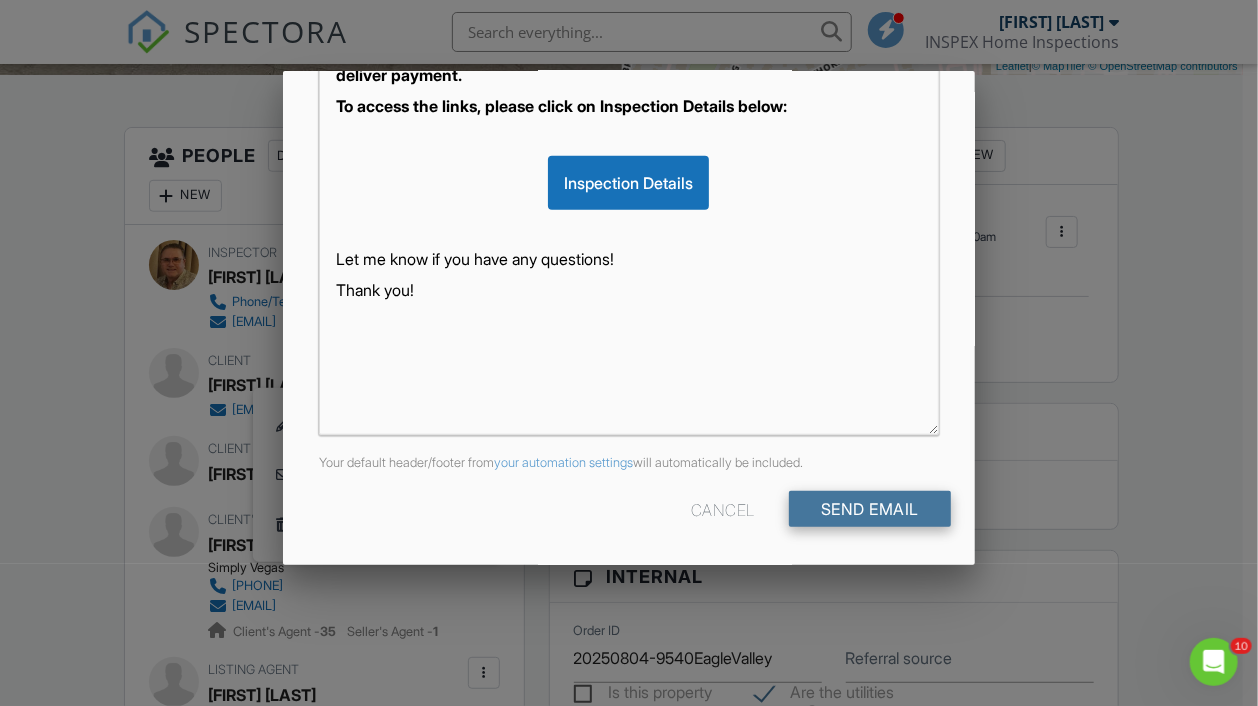 click on "Send Email" at bounding box center (870, 509) 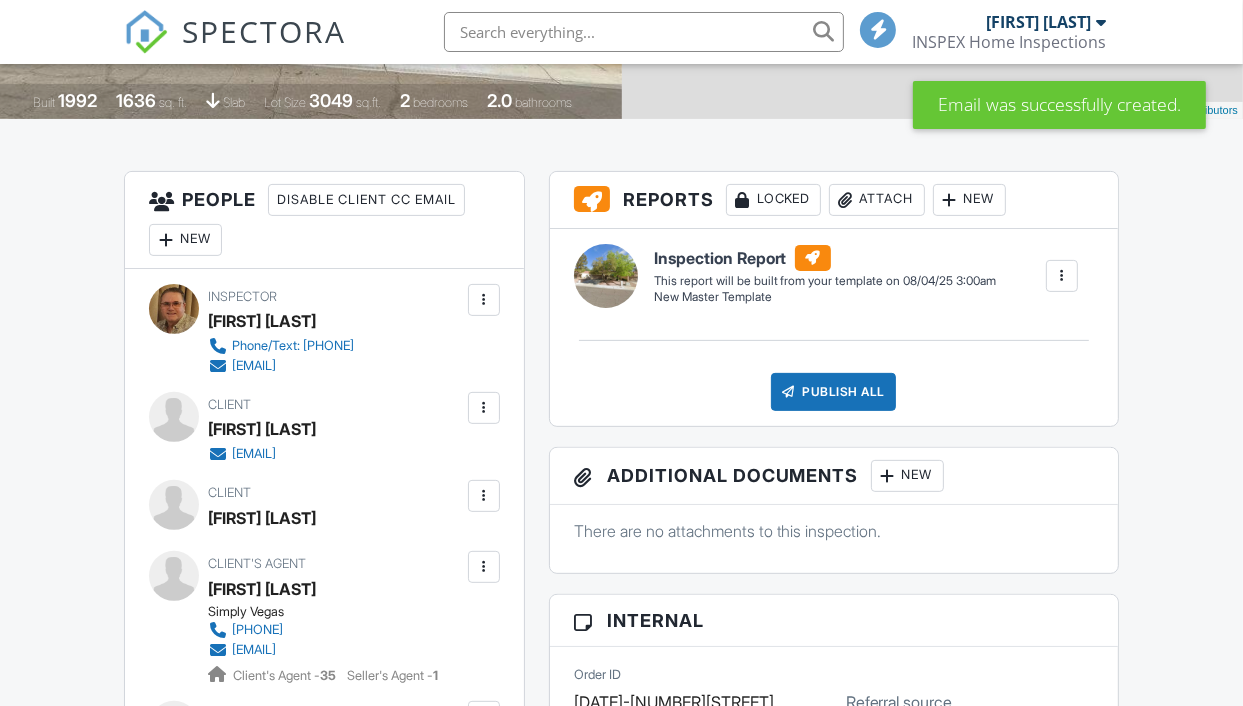 scroll, scrollTop: 679, scrollLeft: 0, axis: vertical 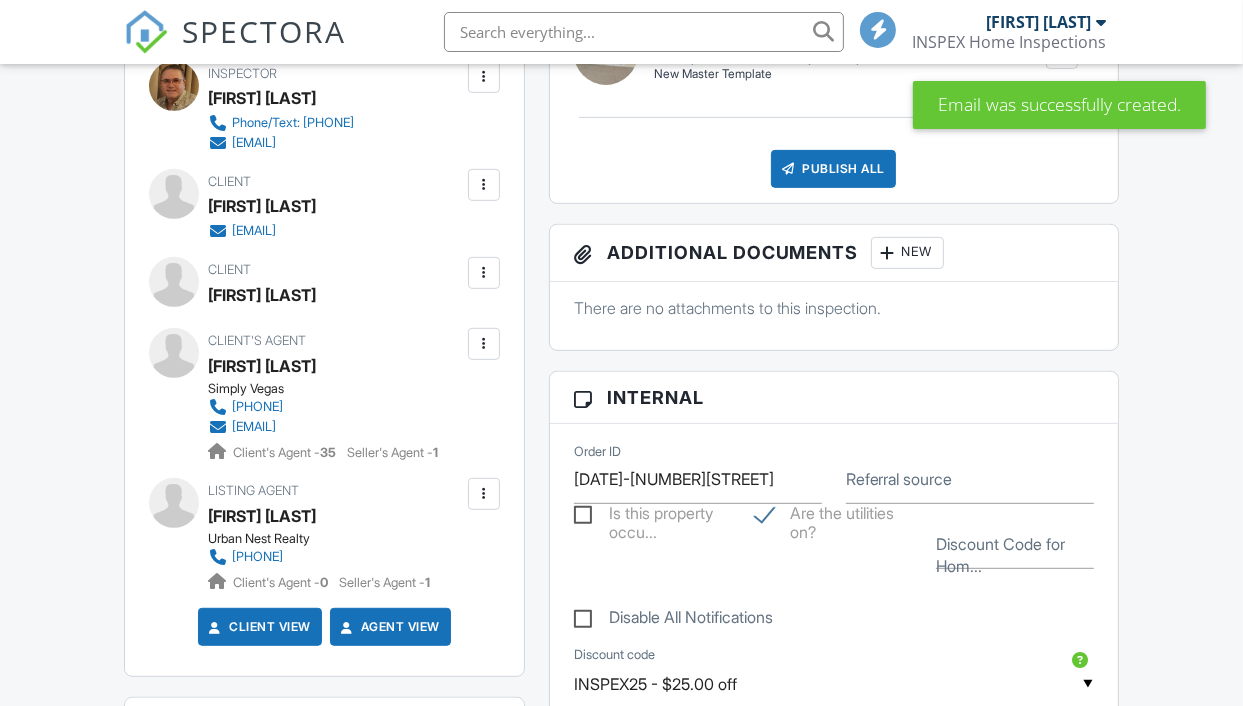 click at bounding box center (484, 344) 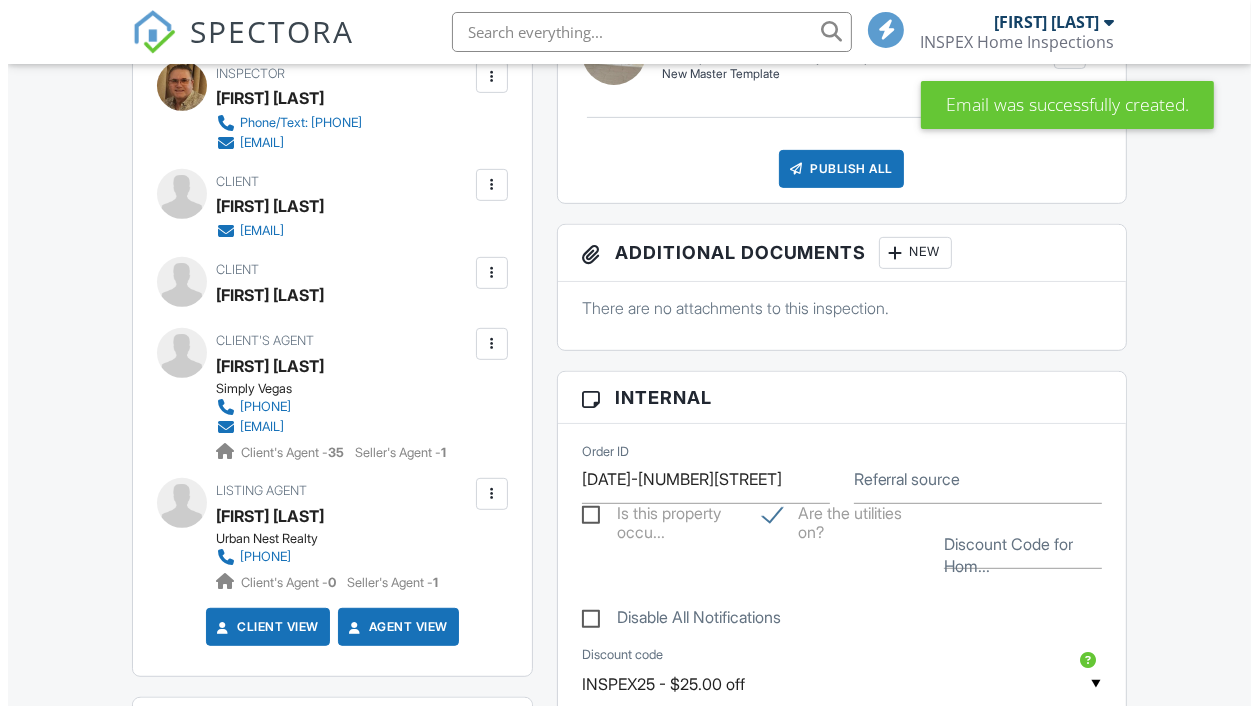scroll, scrollTop: 700, scrollLeft: 0, axis: vertical 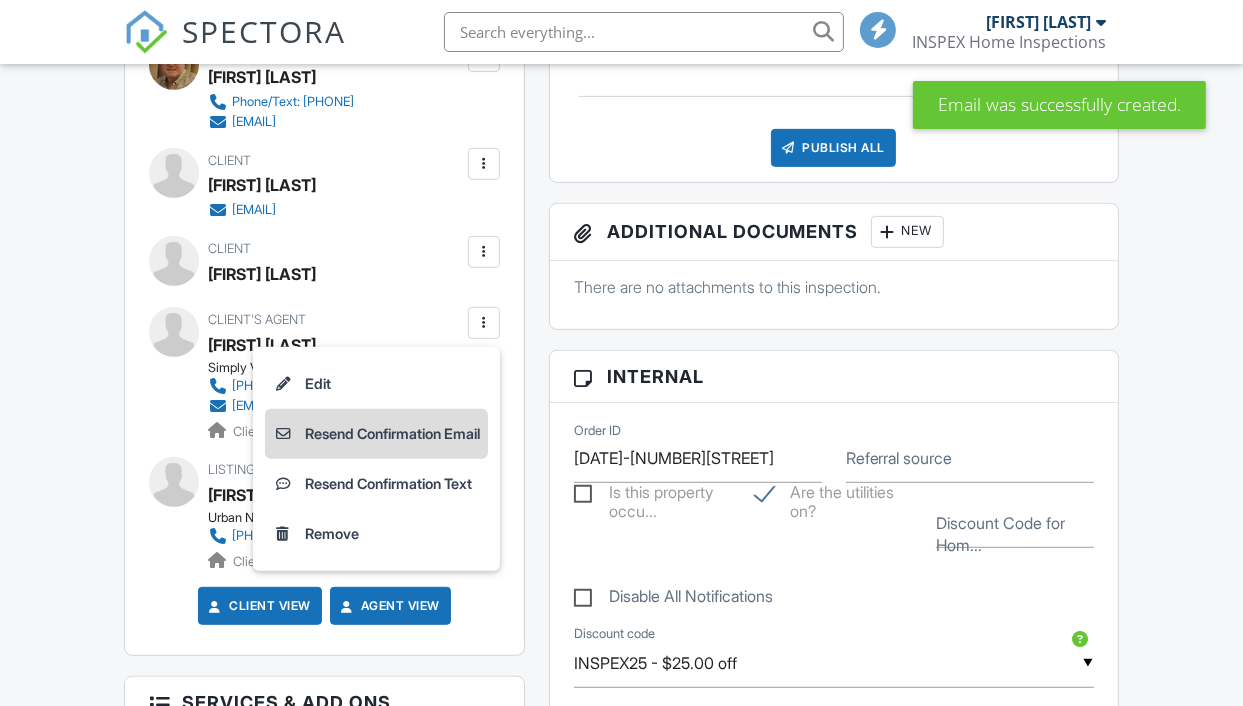 click on "Resend Confirmation Email" at bounding box center (376, 434) 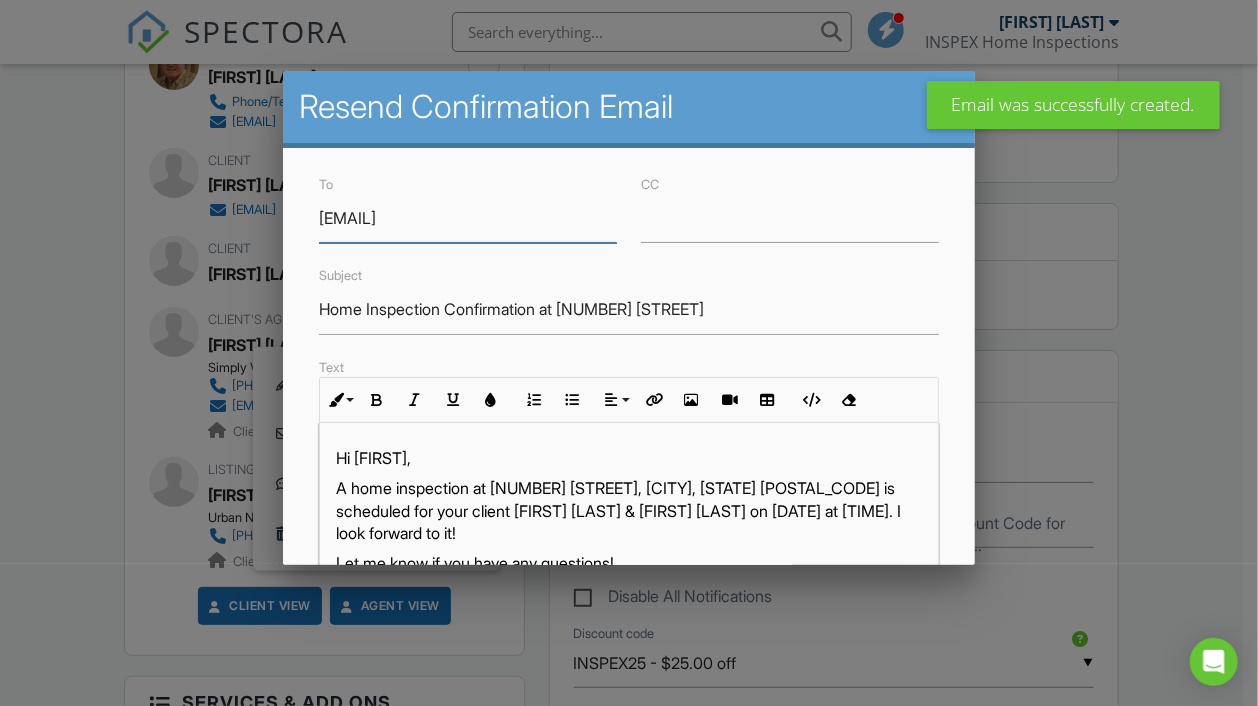 scroll, scrollTop: 0, scrollLeft: 0, axis: both 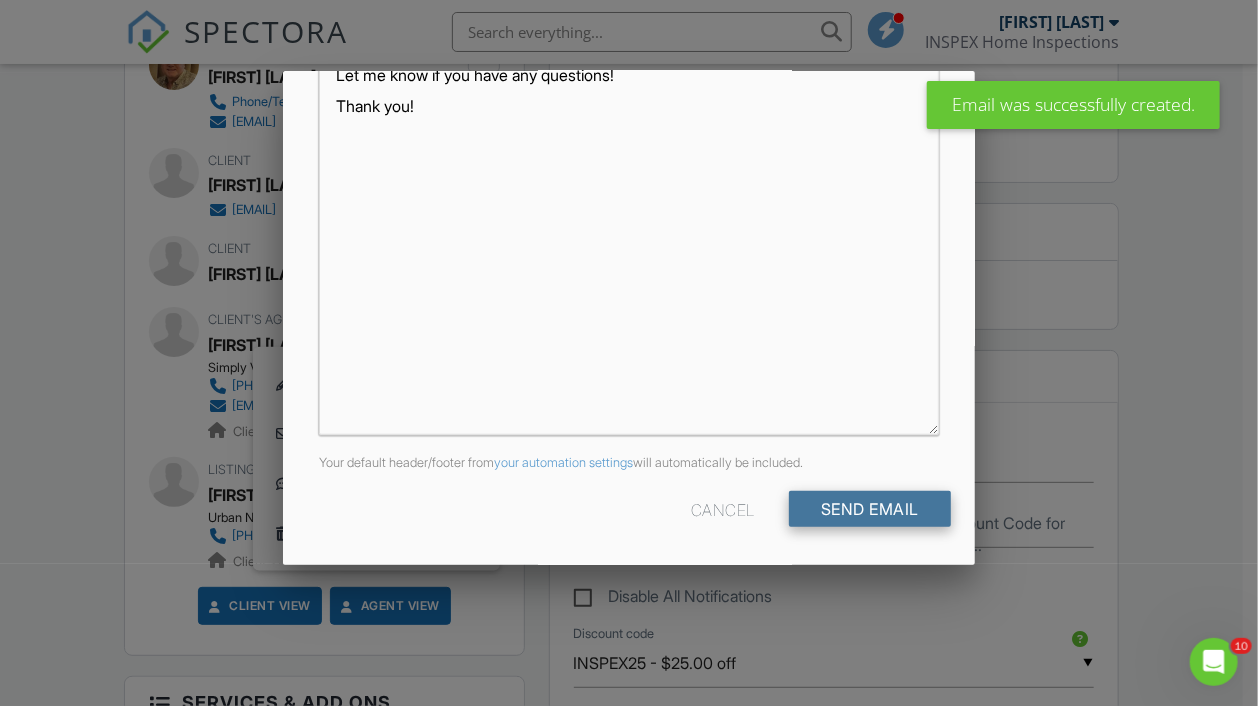 click on "Send Email" at bounding box center [870, 509] 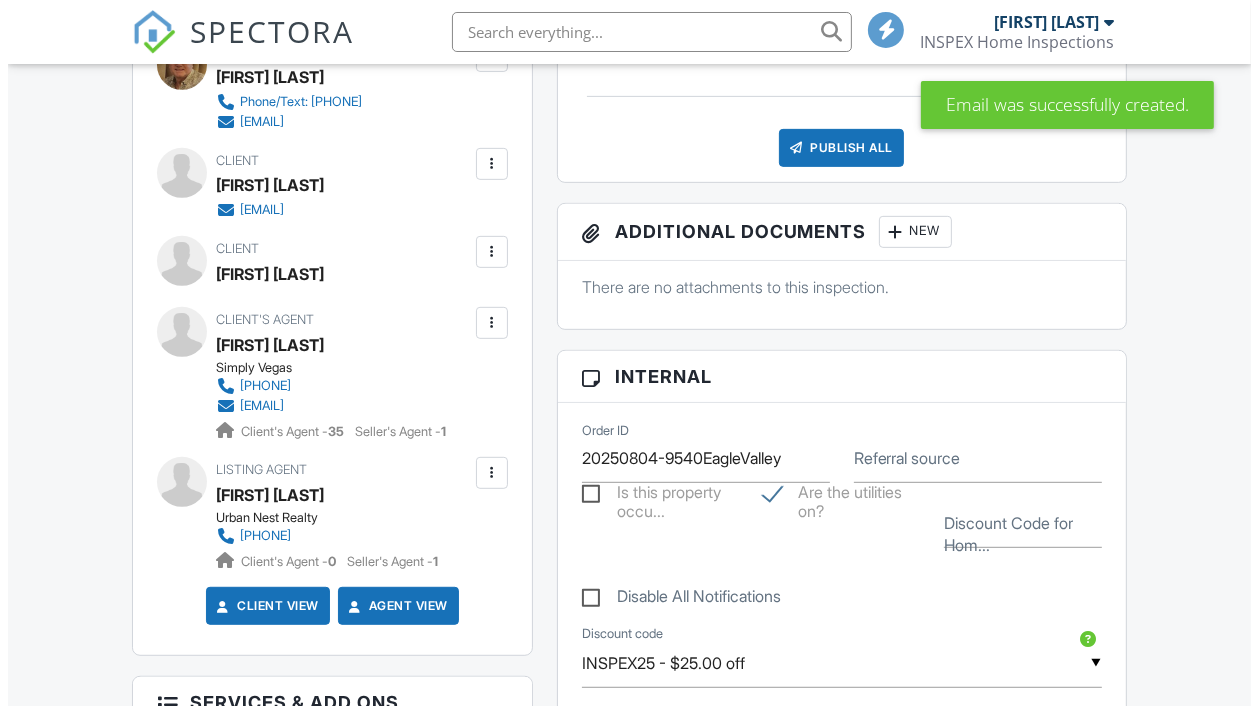 scroll, scrollTop: 700, scrollLeft: 0, axis: vertical 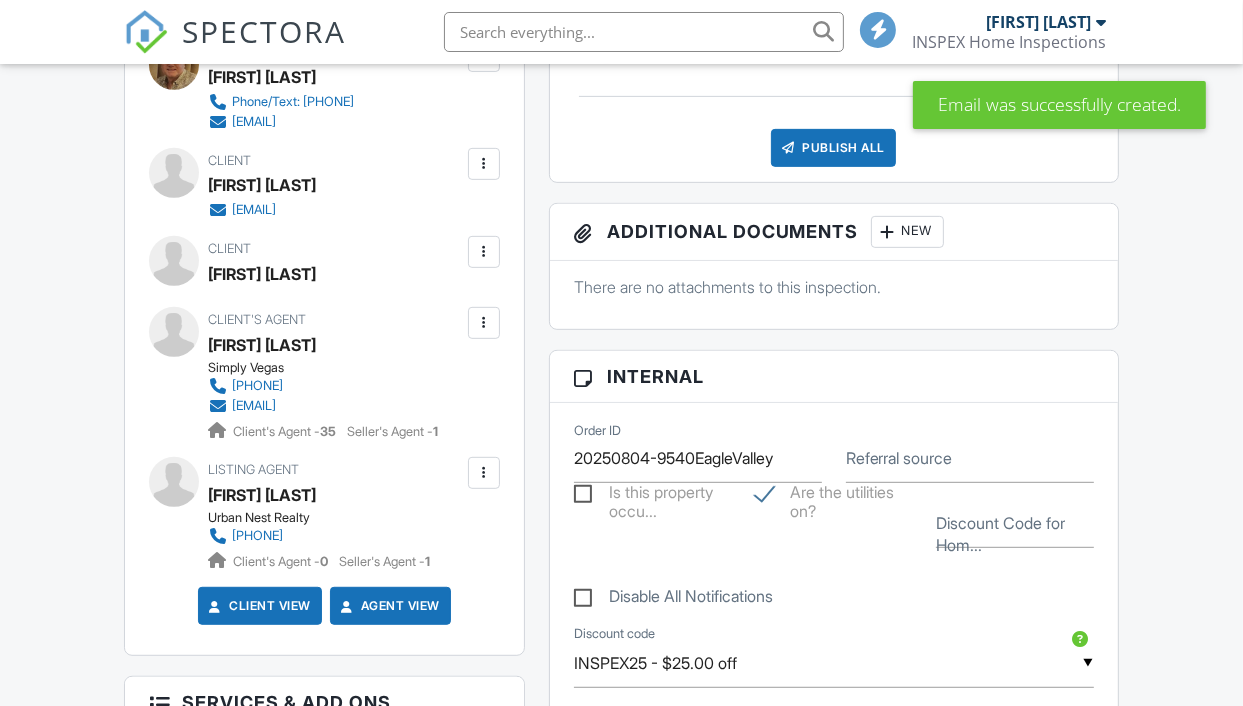 click at bounding box center (484, 473) 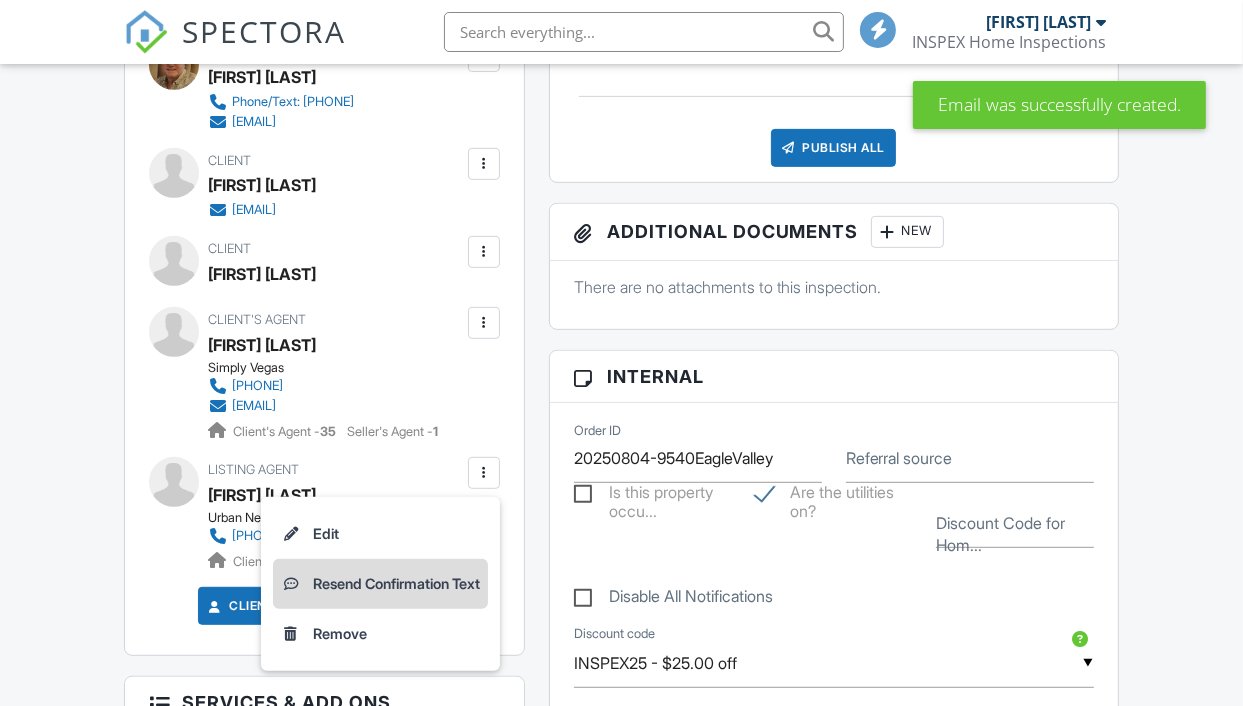 click on "Resend Confirmation Text" at bounding box center [380, 584] 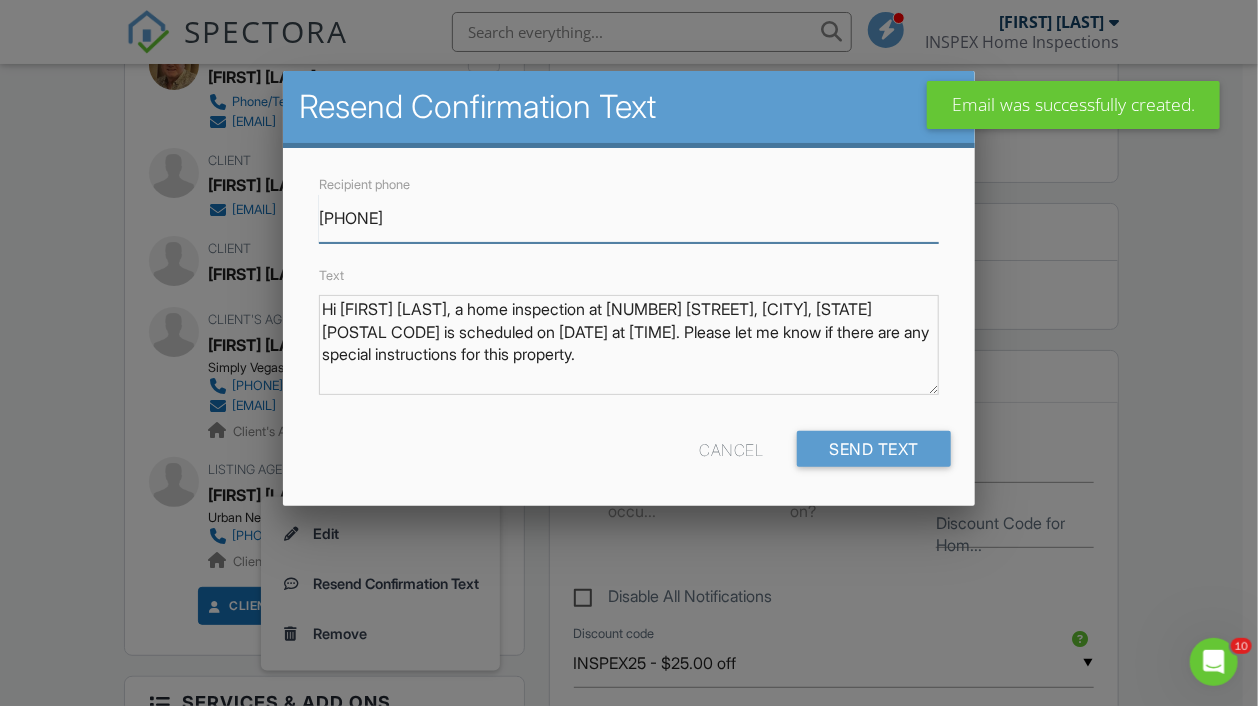 scroll, scrollTop: 0, scrollLeft: 0, axis: both 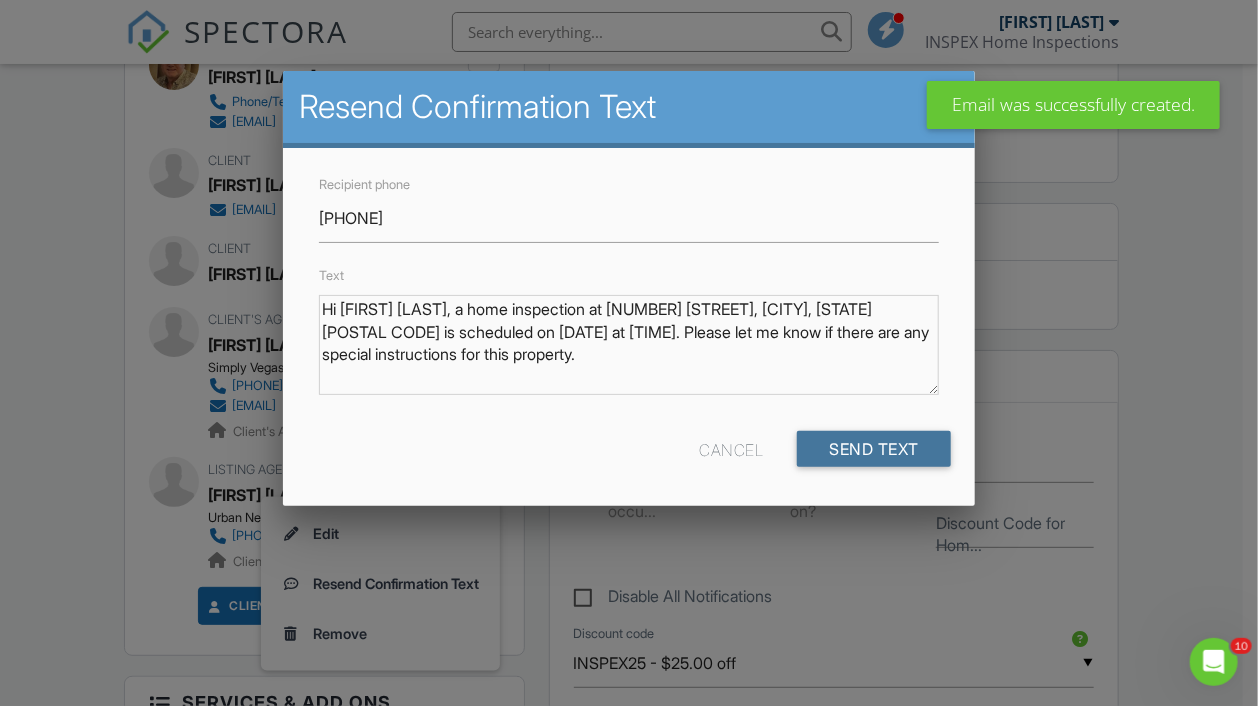 click on "Send Text" at bounding box center [874, 449] 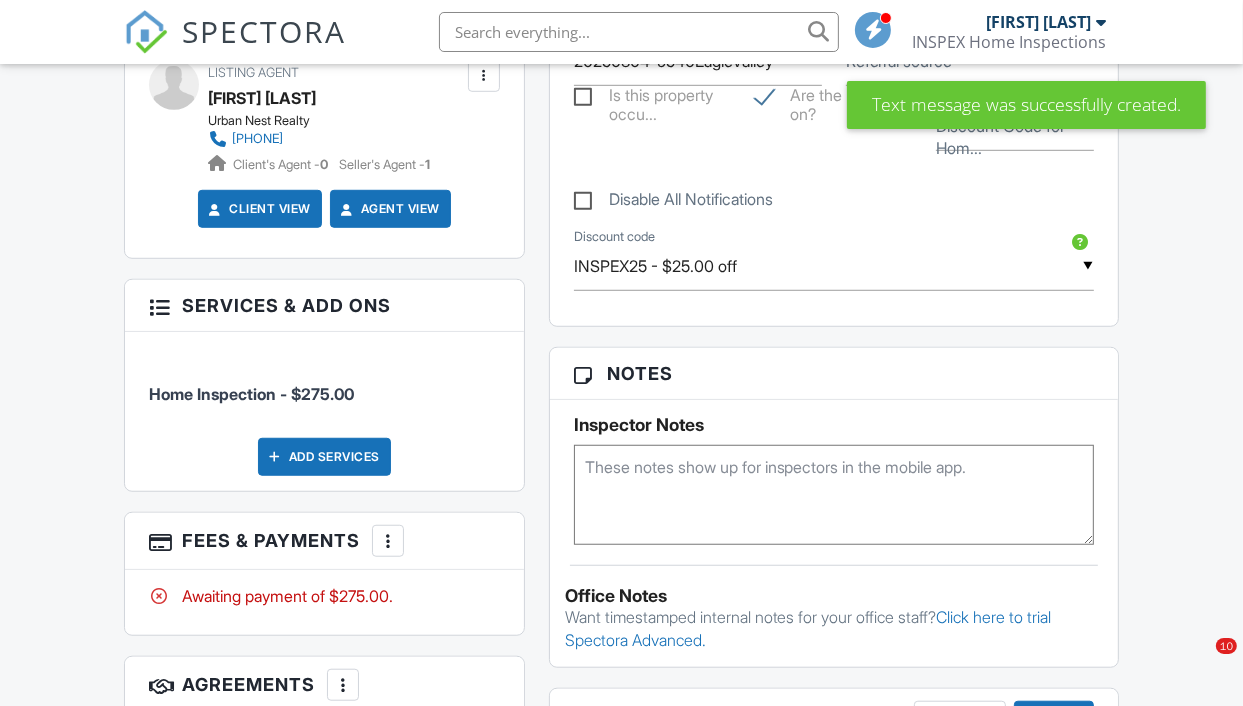 scroll, scrollTop: 1100, scrollLeft: 0, axis: vertical 